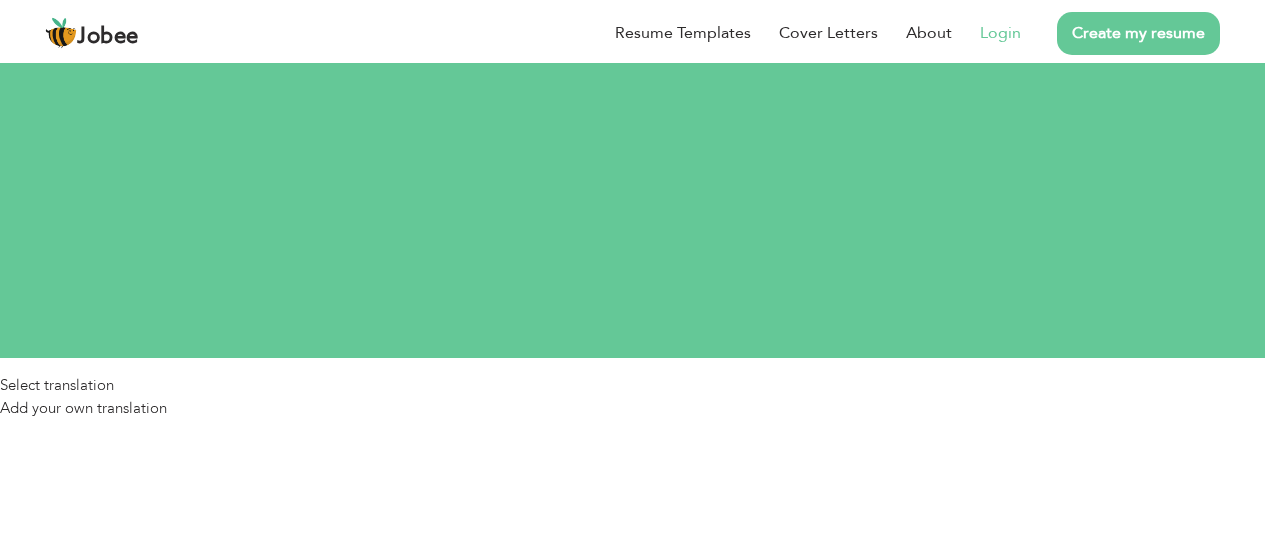 scroll, scrollTop: 0, scrollLeft: 0, axis: both 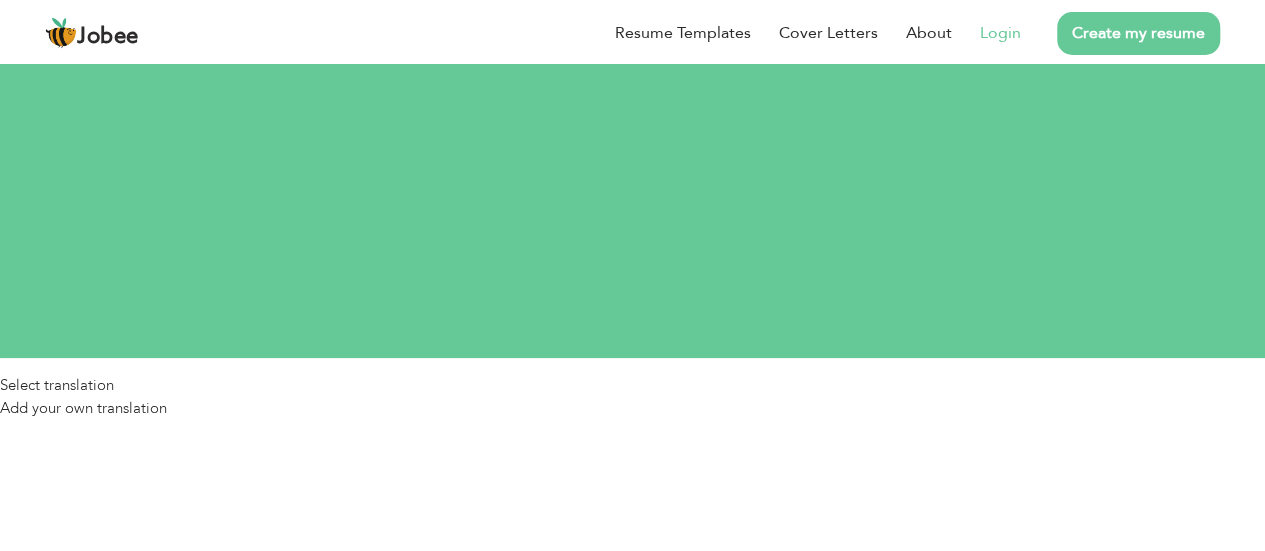 click on "Login" at bounding box center (1000, 33) 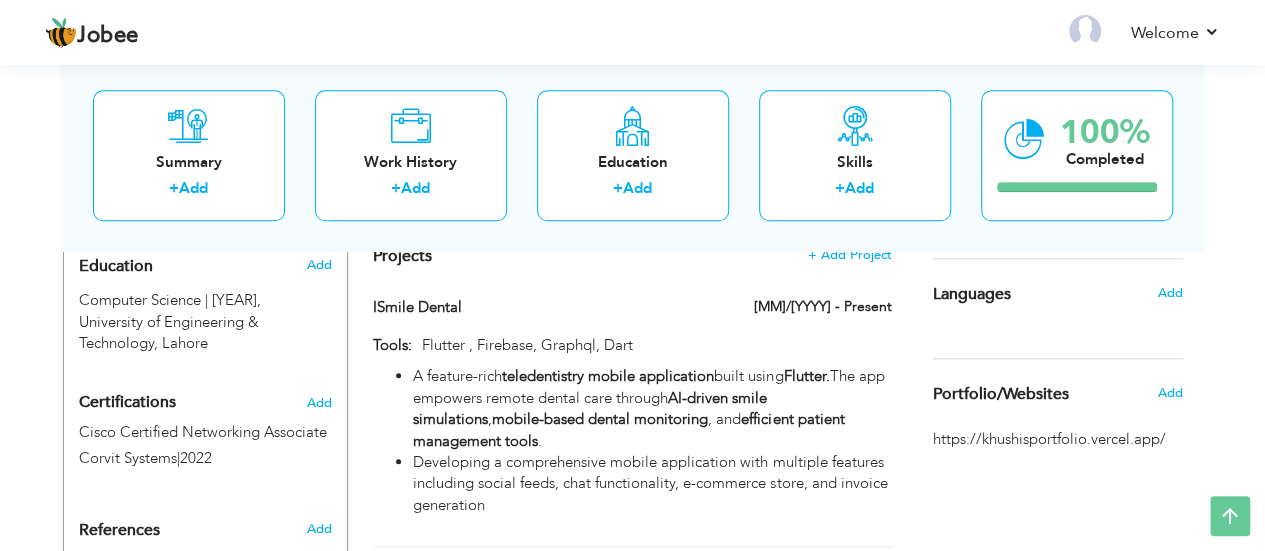scroll, scrollTop: 890, scrollLeft: 0, axis: vertical 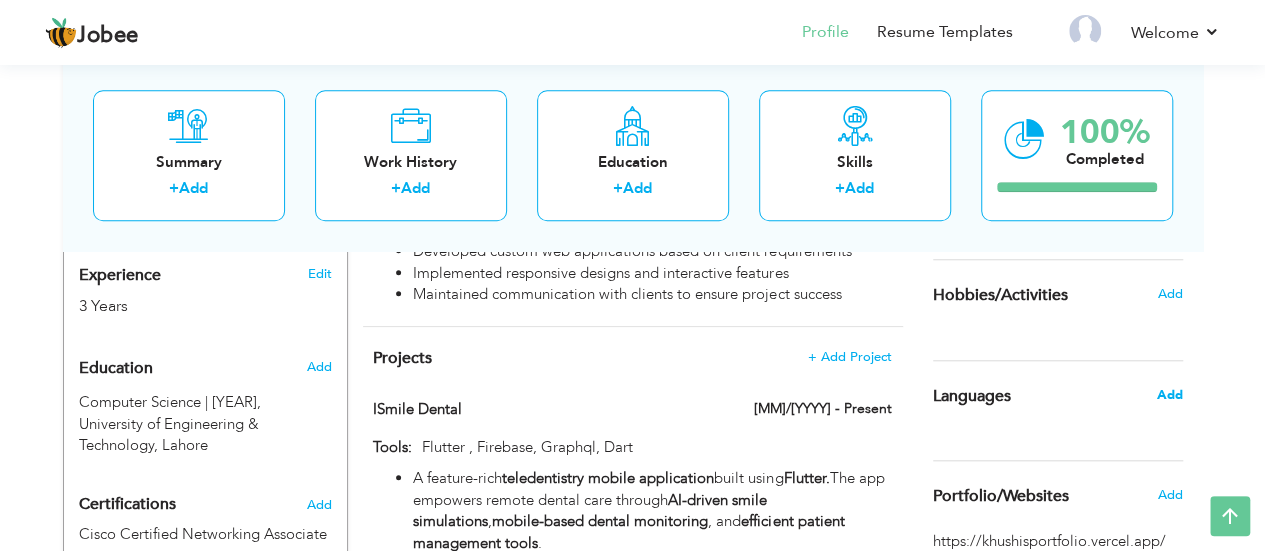 click on "Add" at bounding box center [1169, 395] 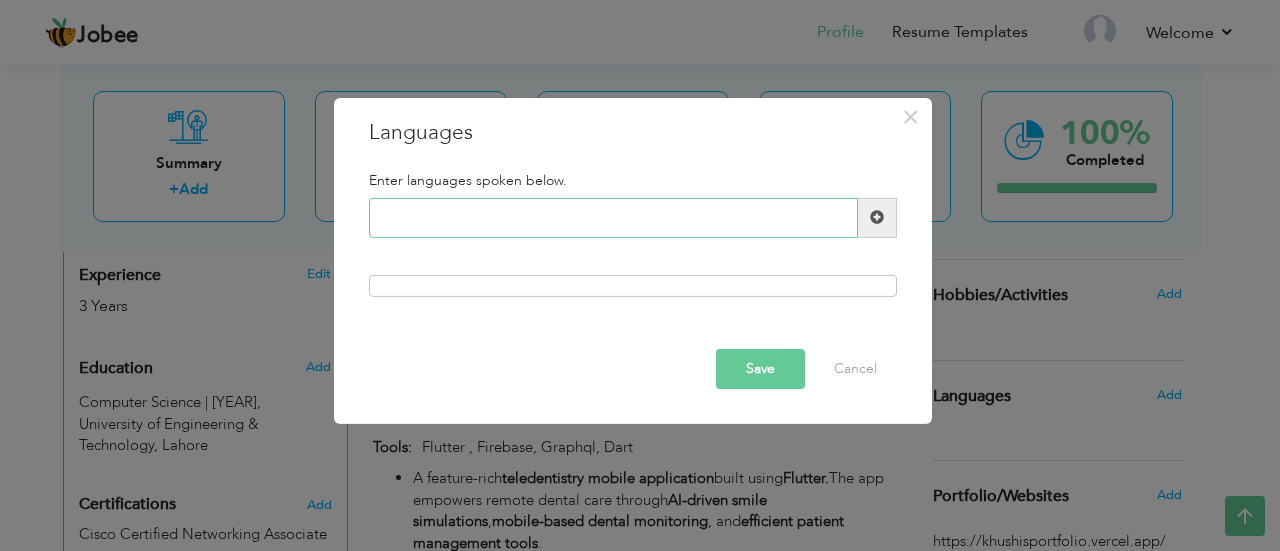 click at bounding box center [613, 218] 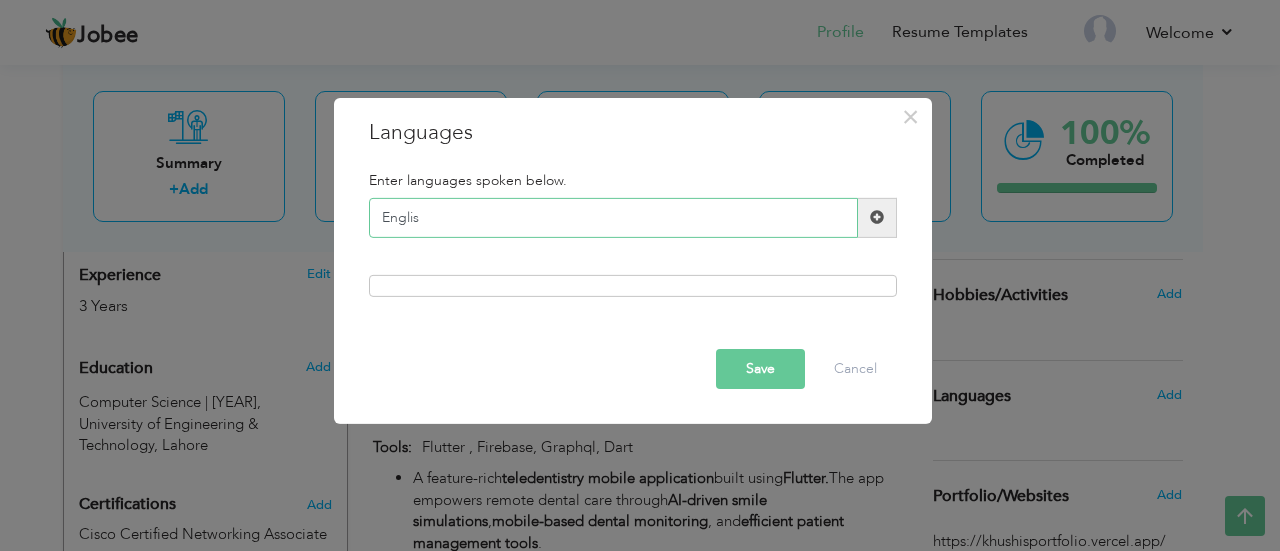 type on "English" 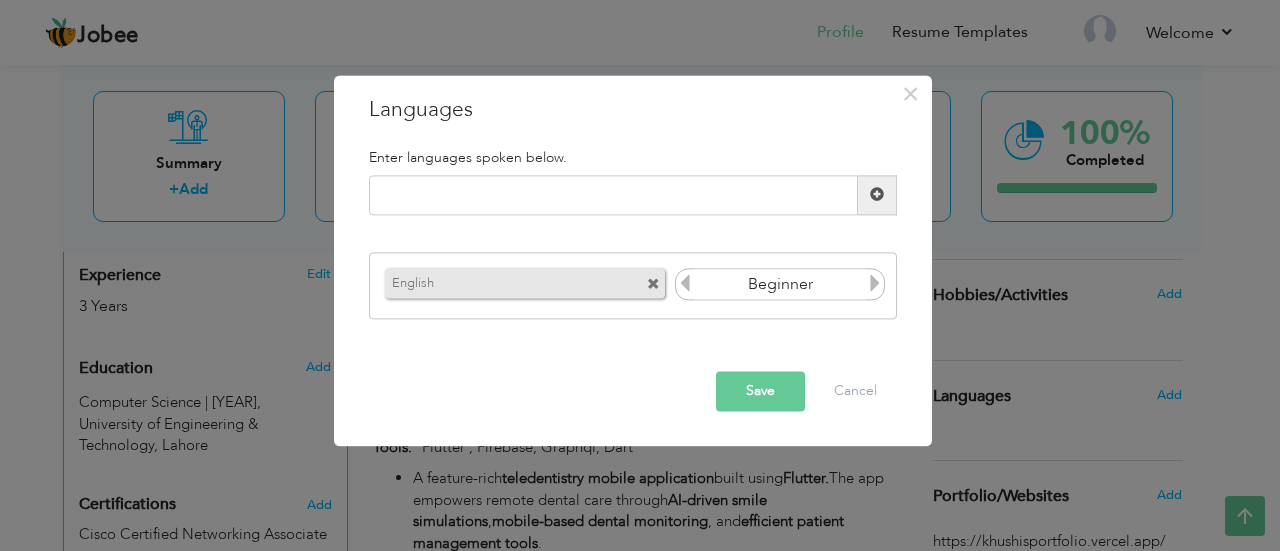 click at bounding box center [875, 284] 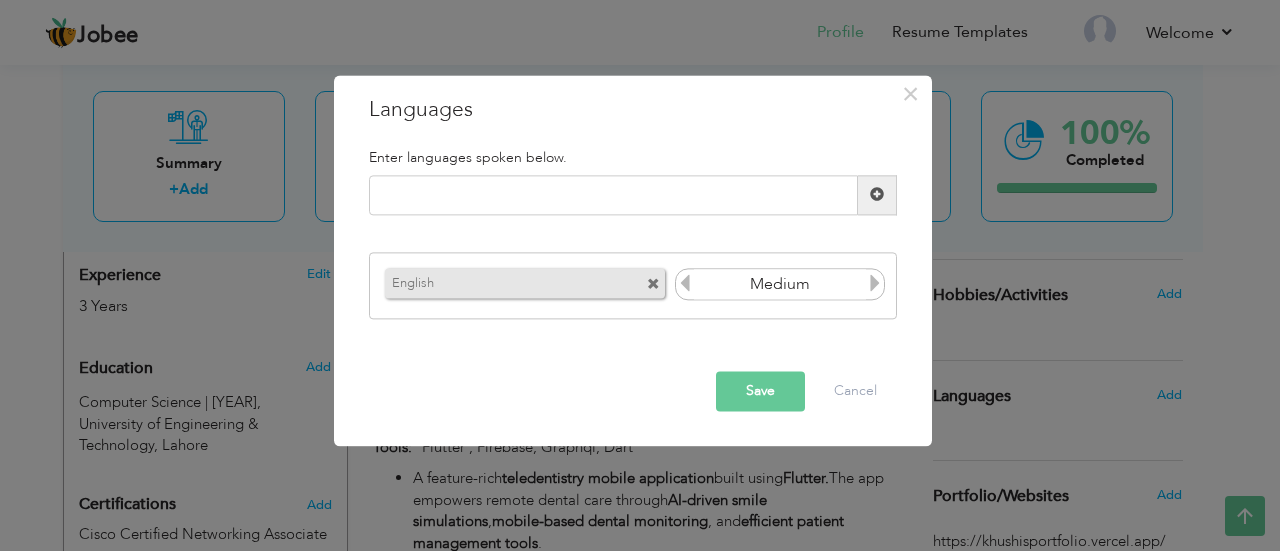 click at bounding box center (875, 284) 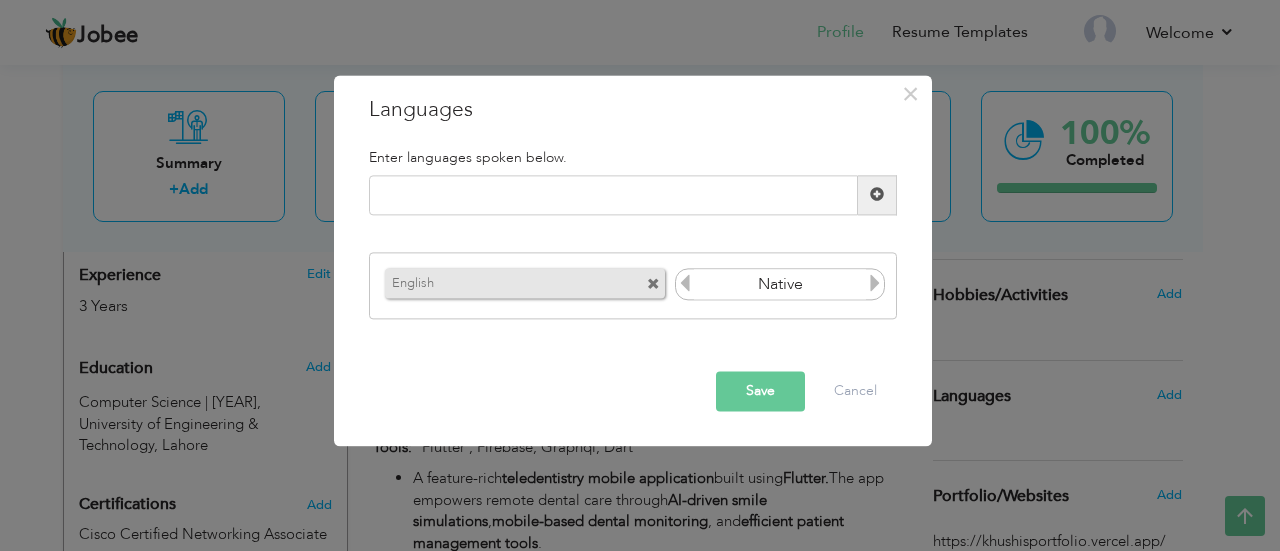 click at bounding box center [875, 284] 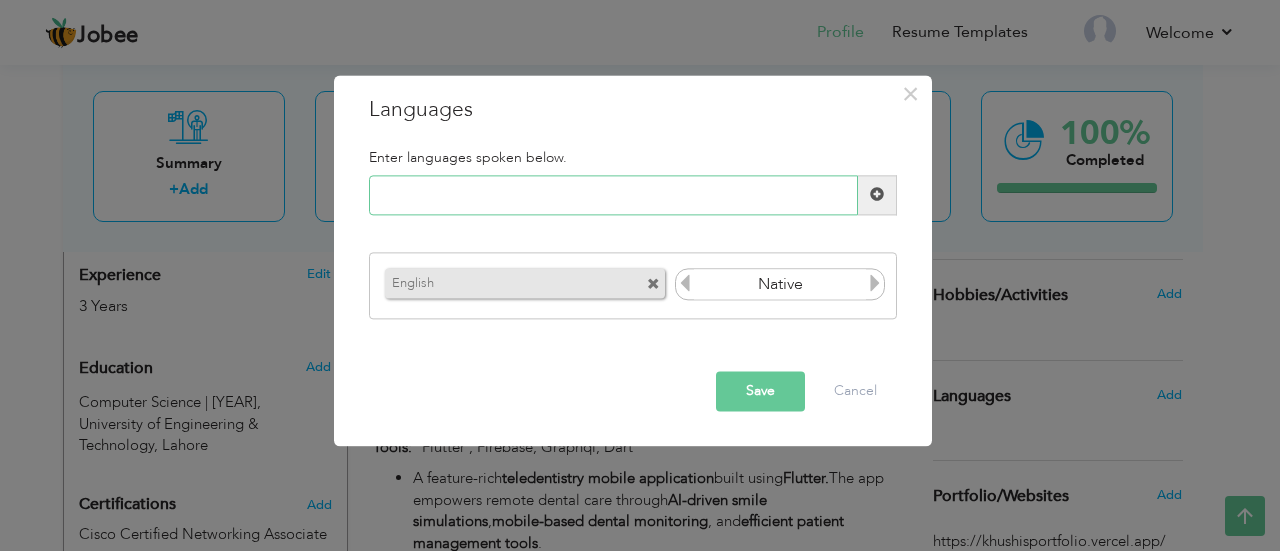 click at bounding box center (613, 195) 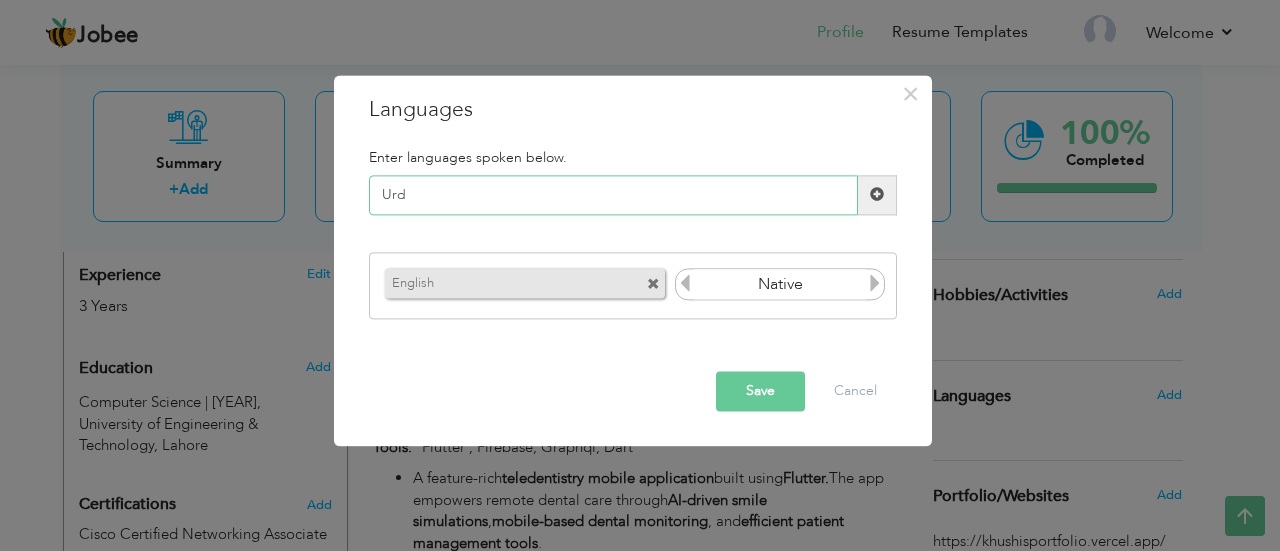 type on "Urdu" 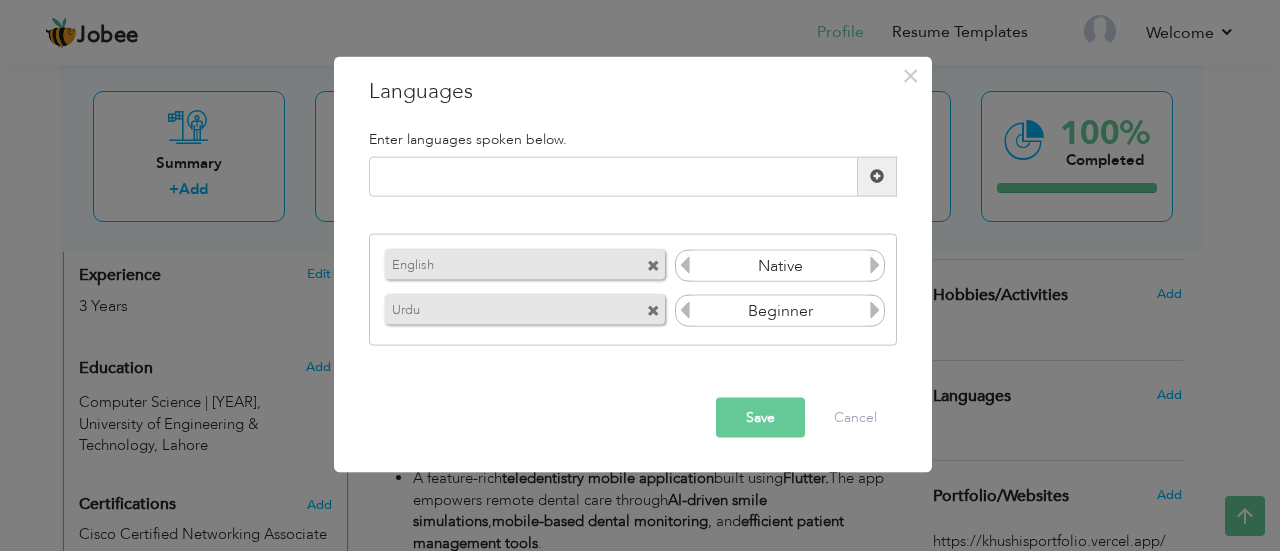 click at bounding box center [875, 310] 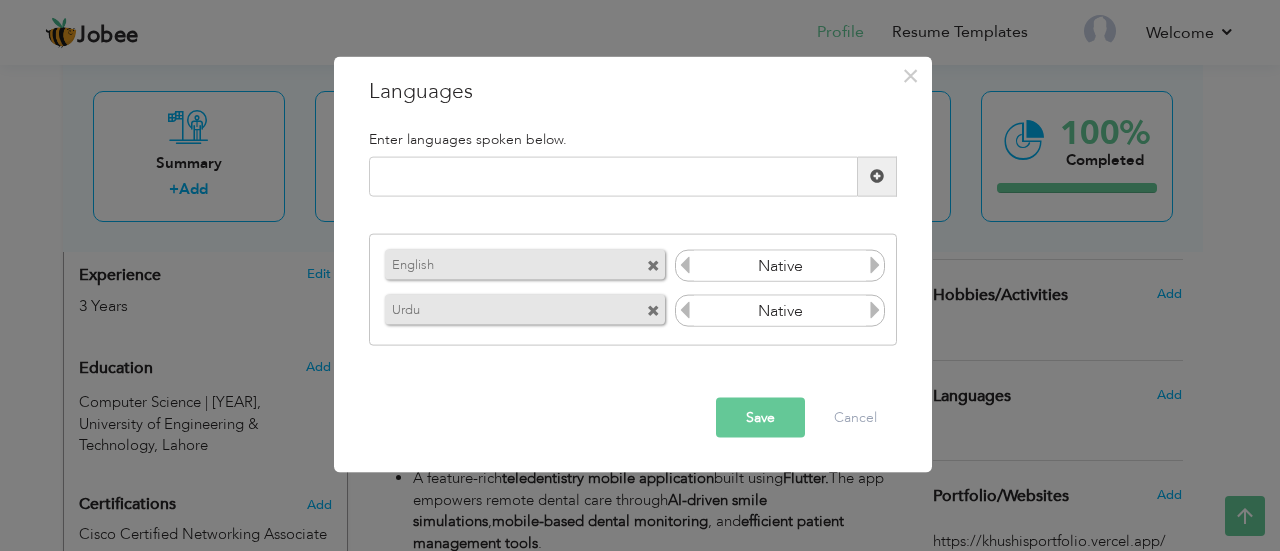 click at bounding box center (875, 310) 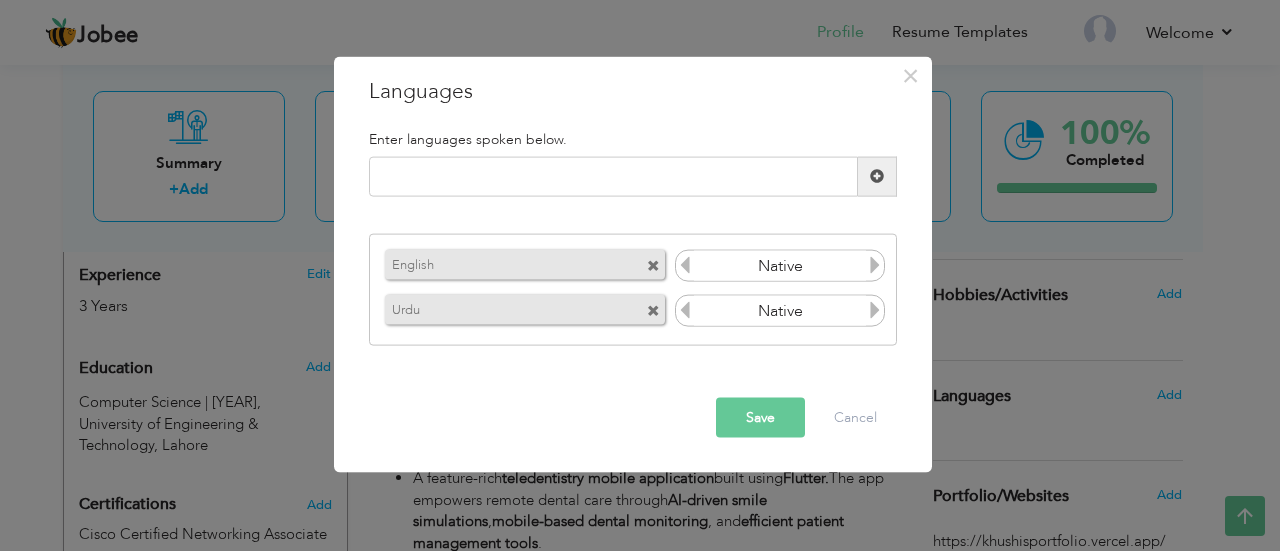 click at bounding box center [685, 310] 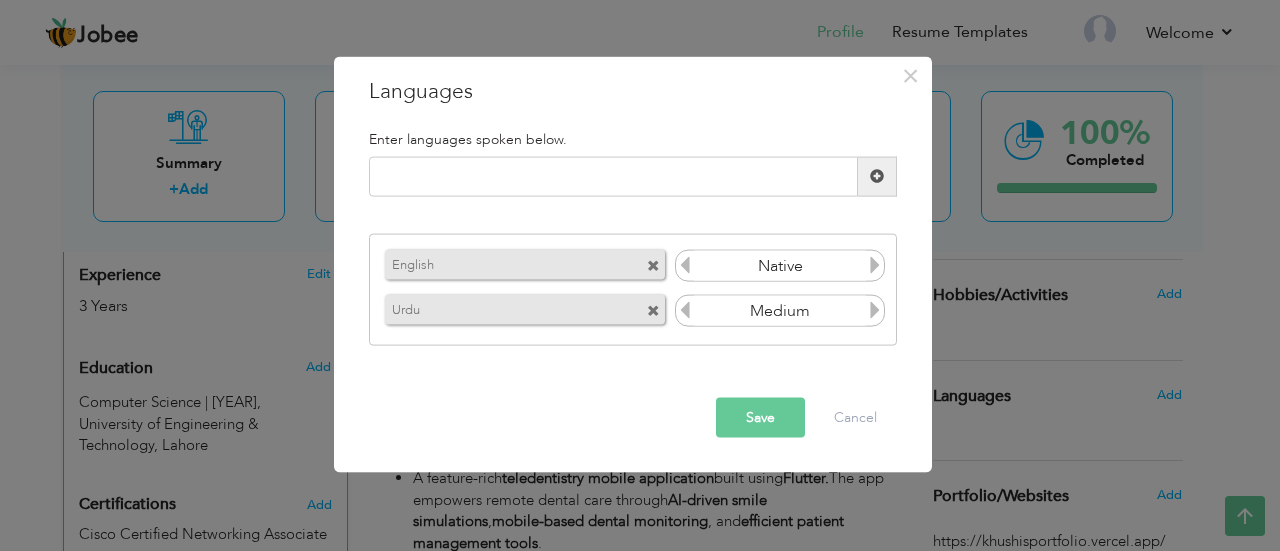 click at bounding box center [875, 310] 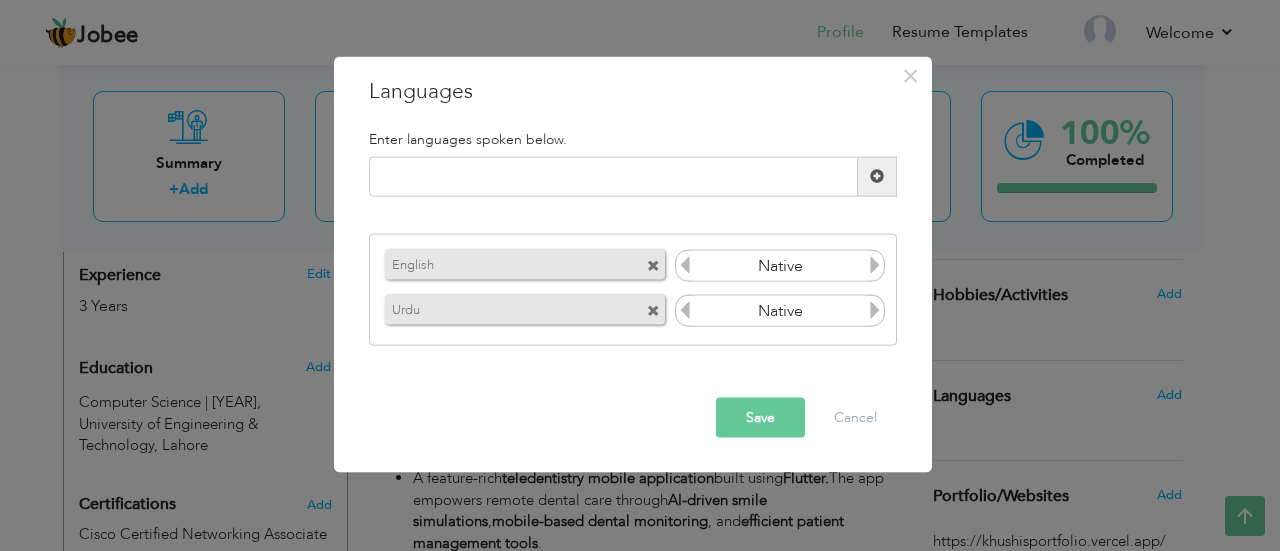 click at bounding box center (685, 265) 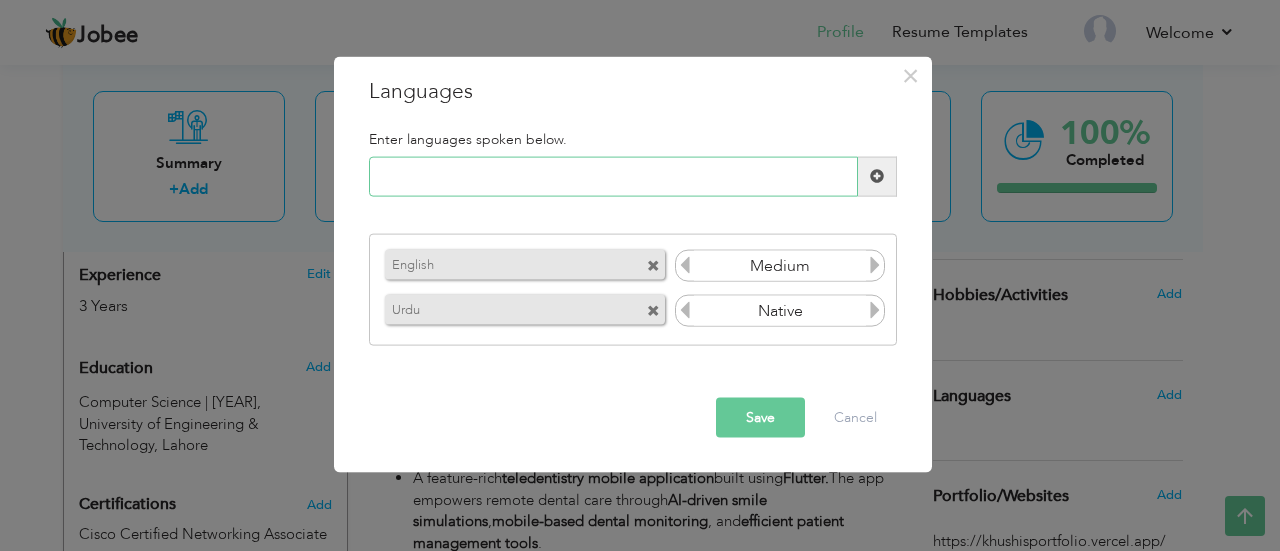 click at bounding box center (613, 176) 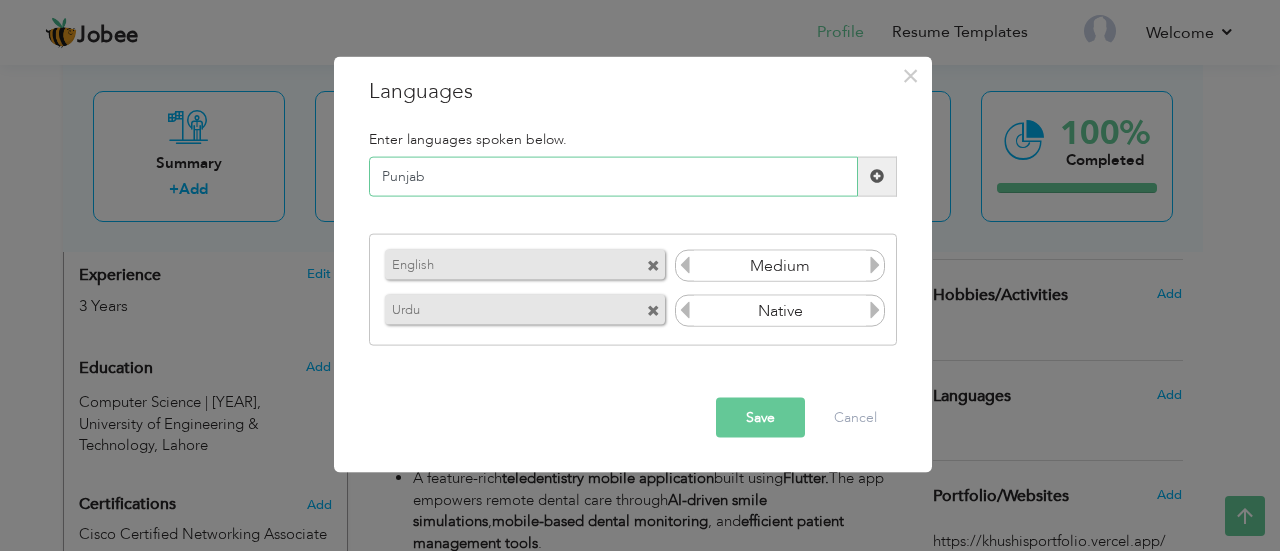 type on "Punjabi" 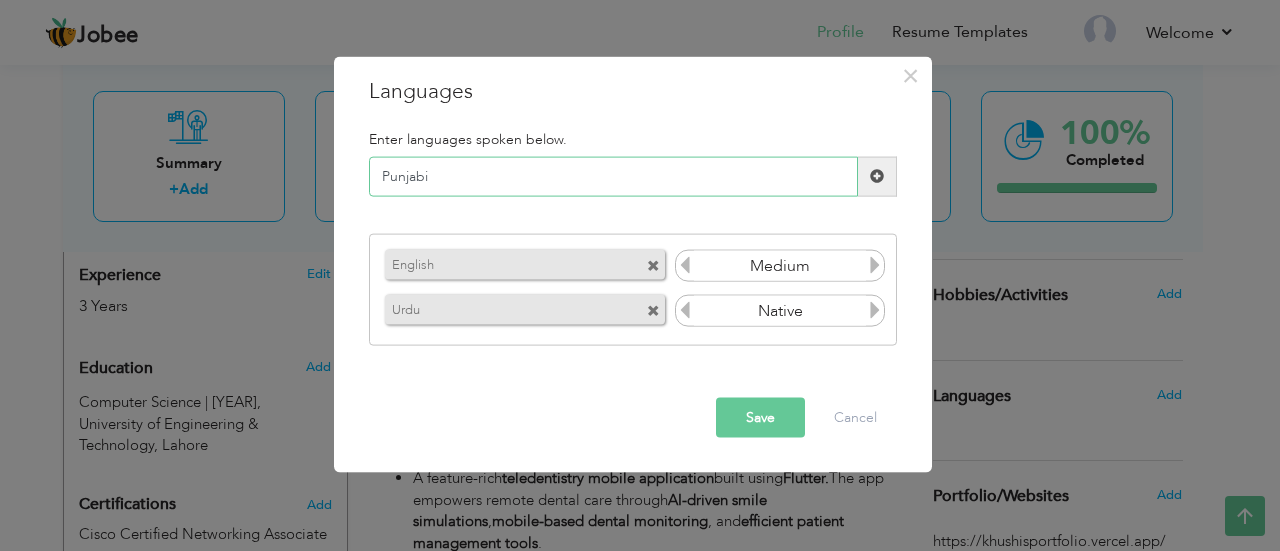 type 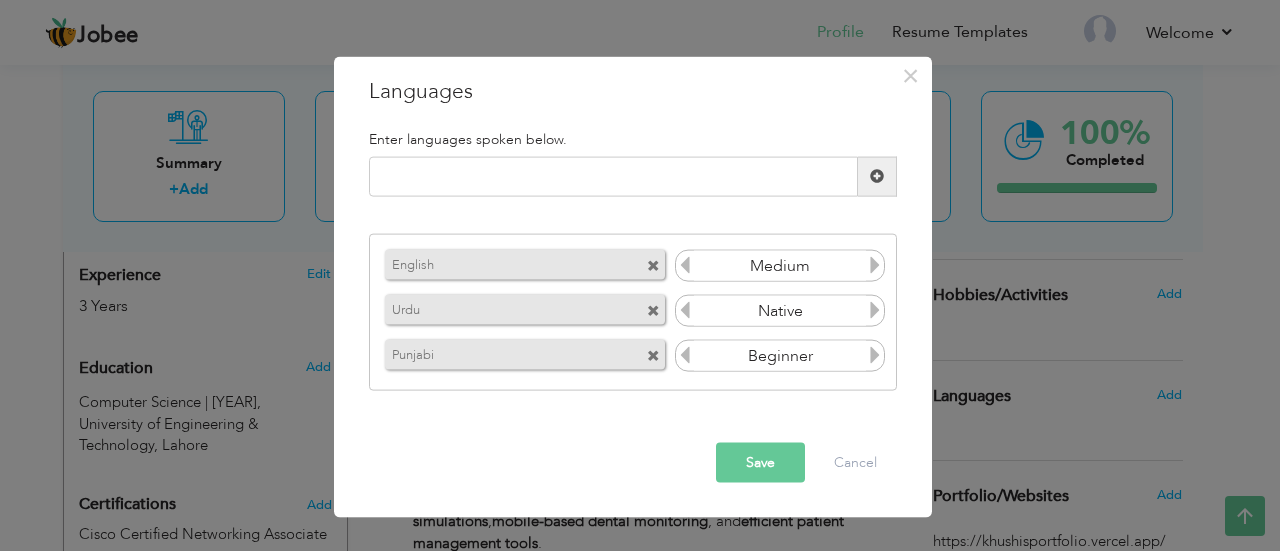 click at bounding box center (875, 355) 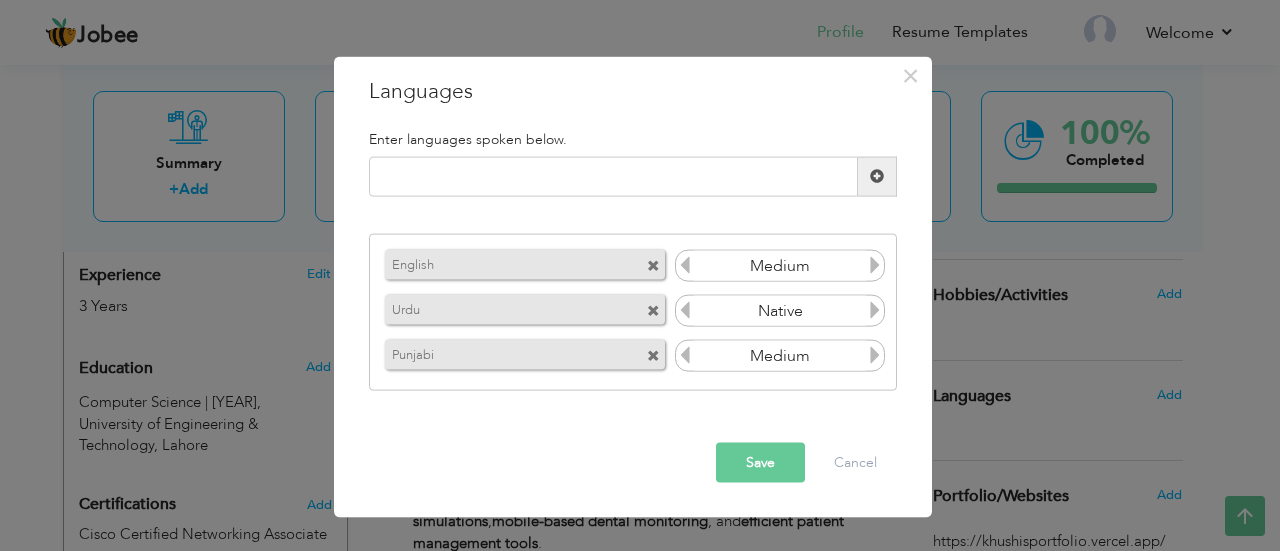 click on "Save" at bounding box center [760, 462] 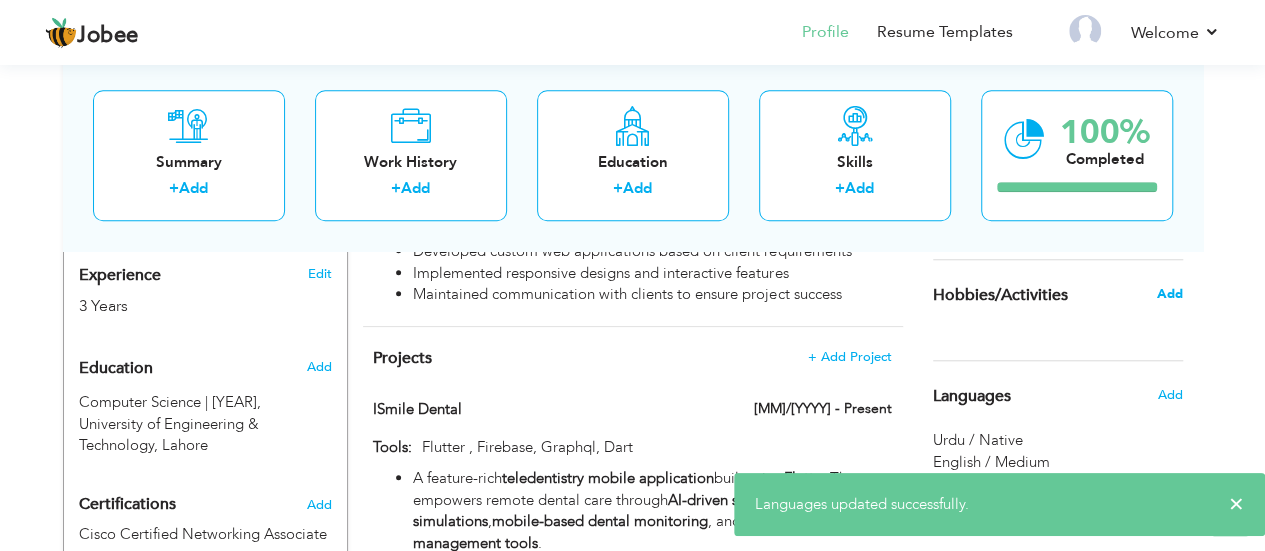 click on "Add" at bounding box center (1169, 294) 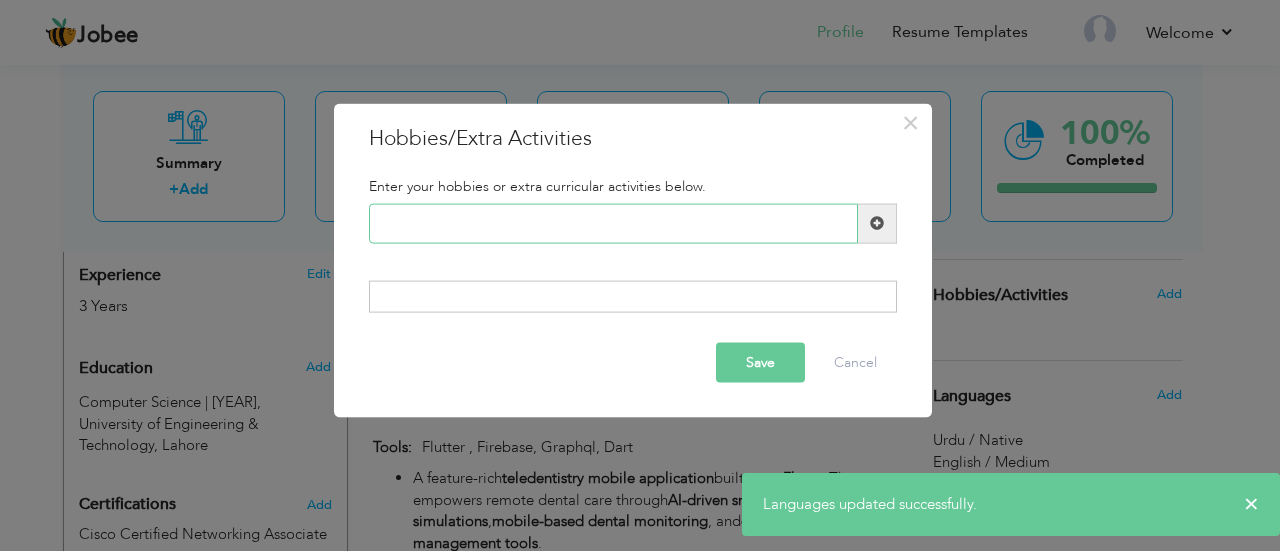click at bounding box center (613, 223) 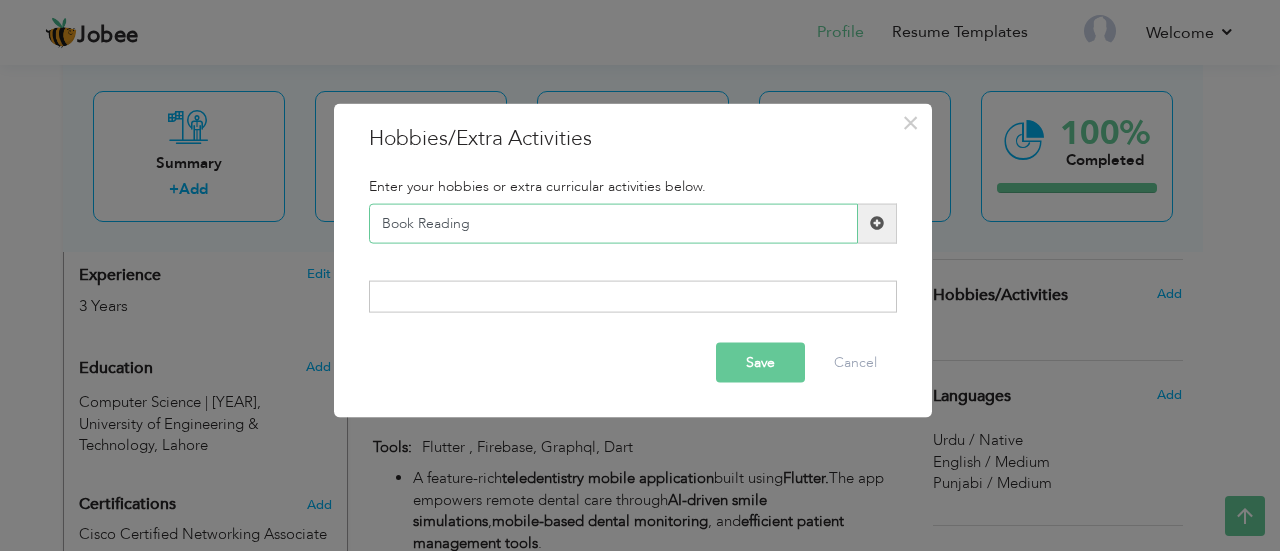 type on "Book Reading" 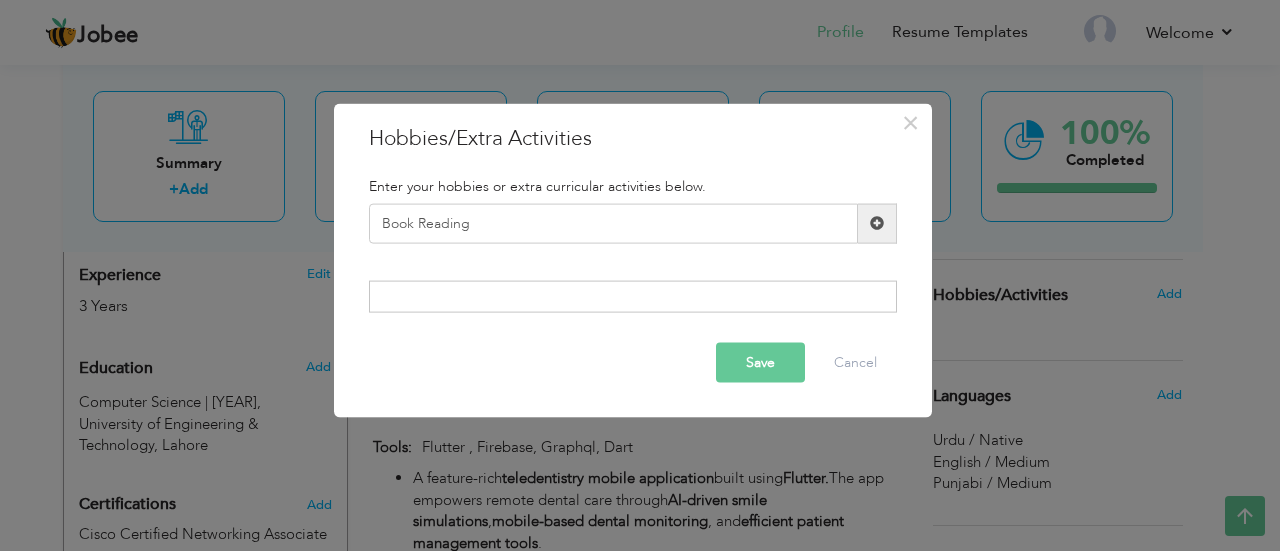 click at bounding box center [877, 223] 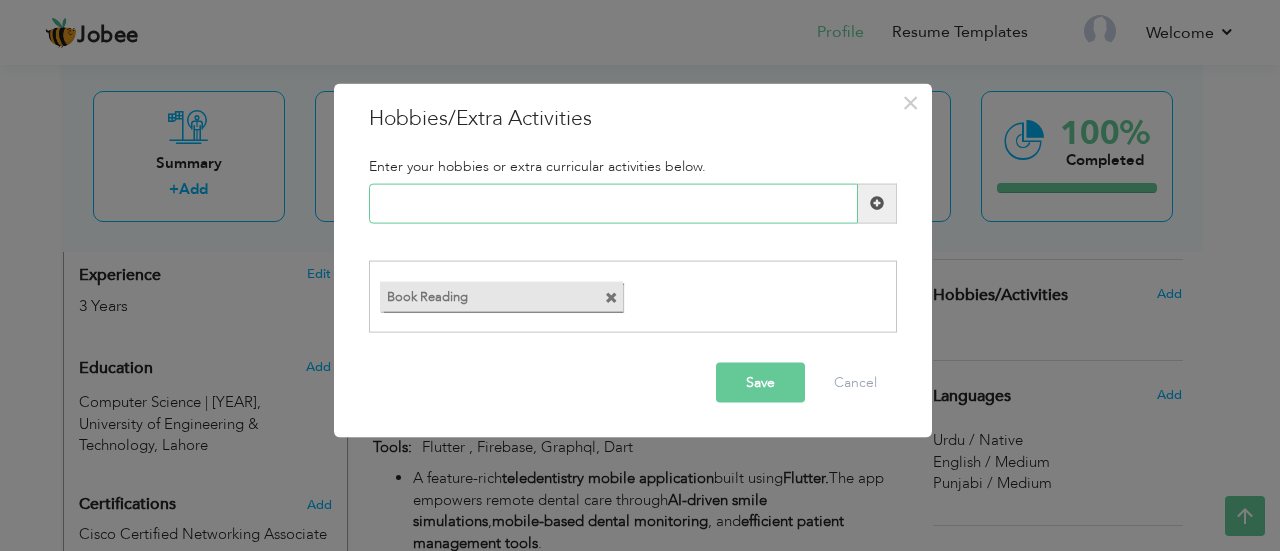 click at bounding box center [613, 203] 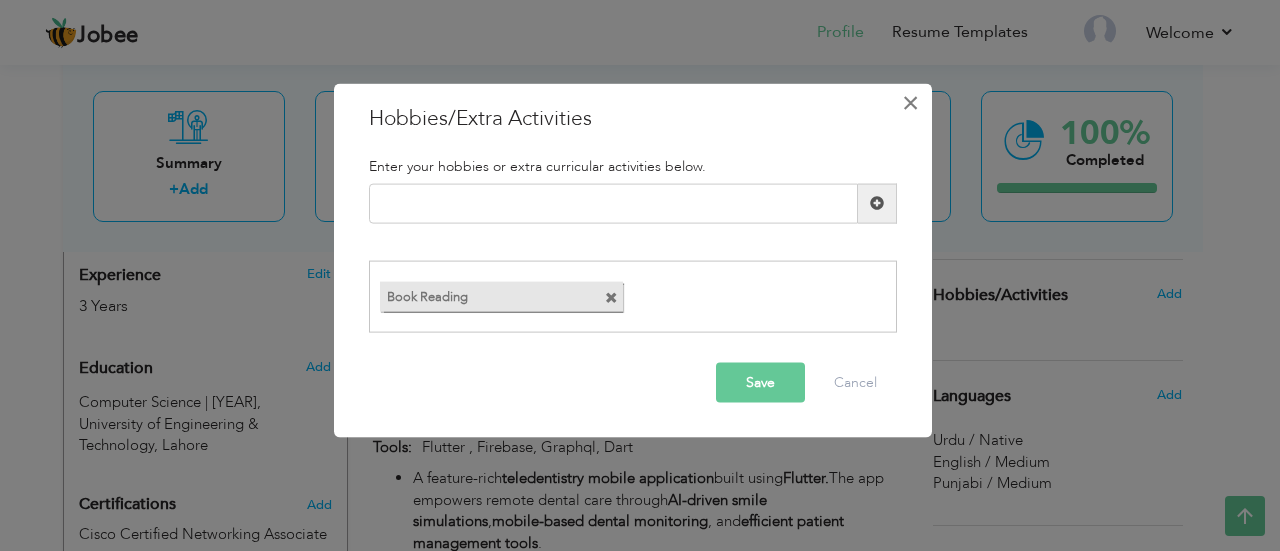 click on "×" at bounding box center [910, 102] 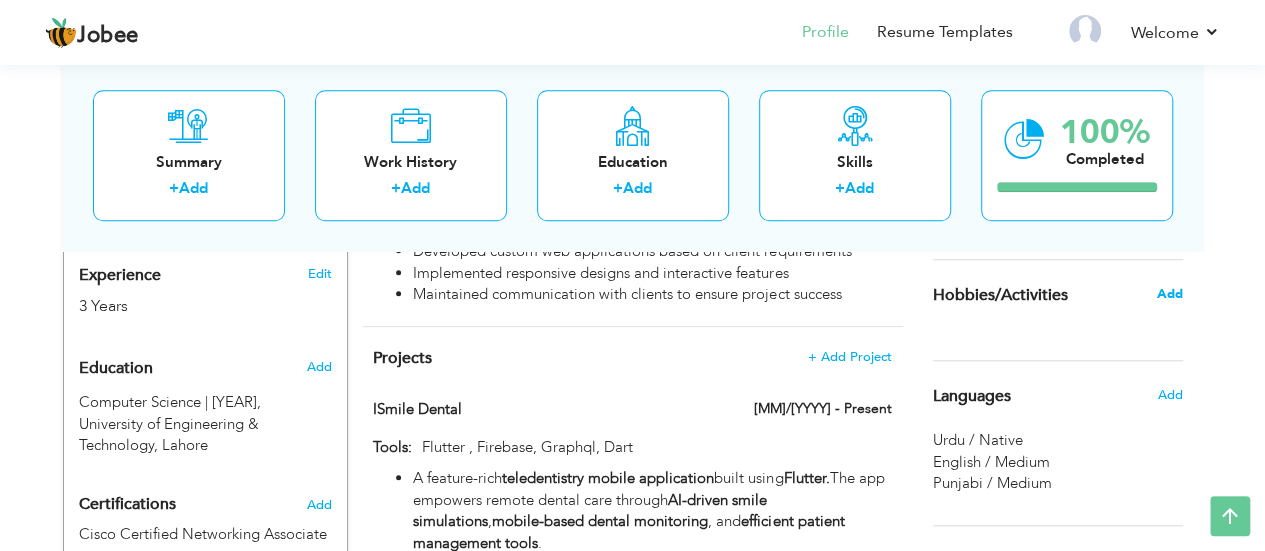 click on "Add" at bounding box center [1169, 294] 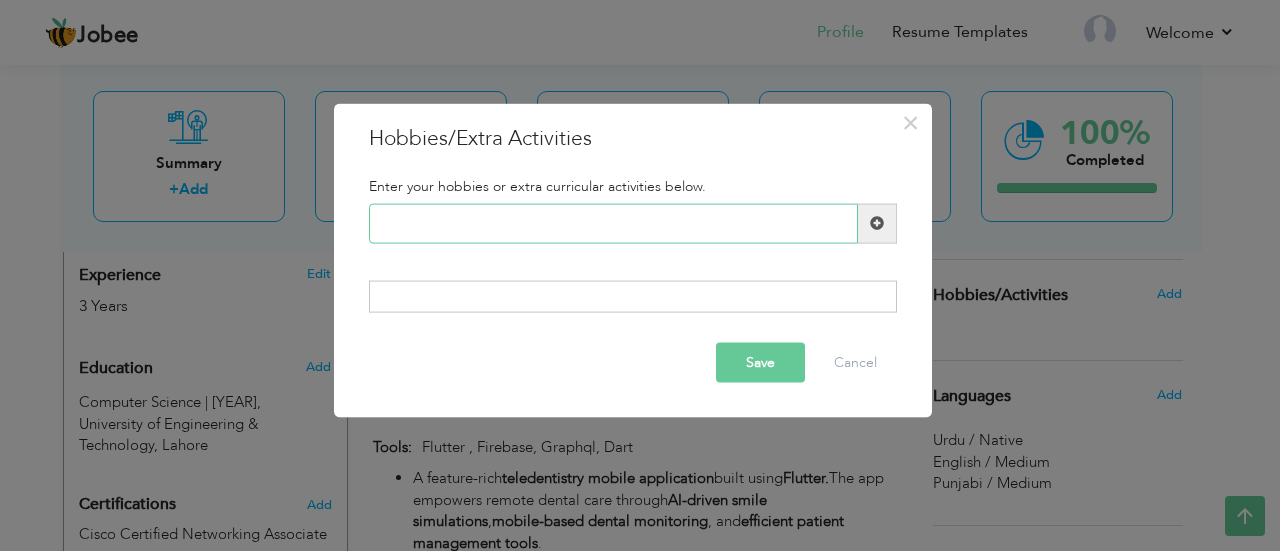 click at bounding box center [613, 223] 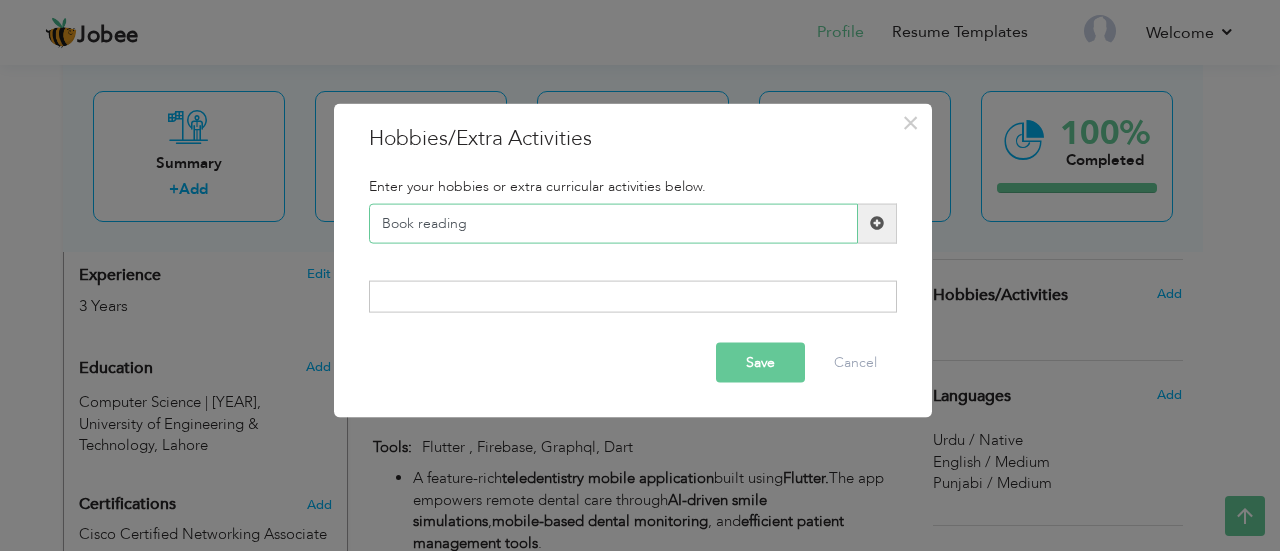type on "Book reading" 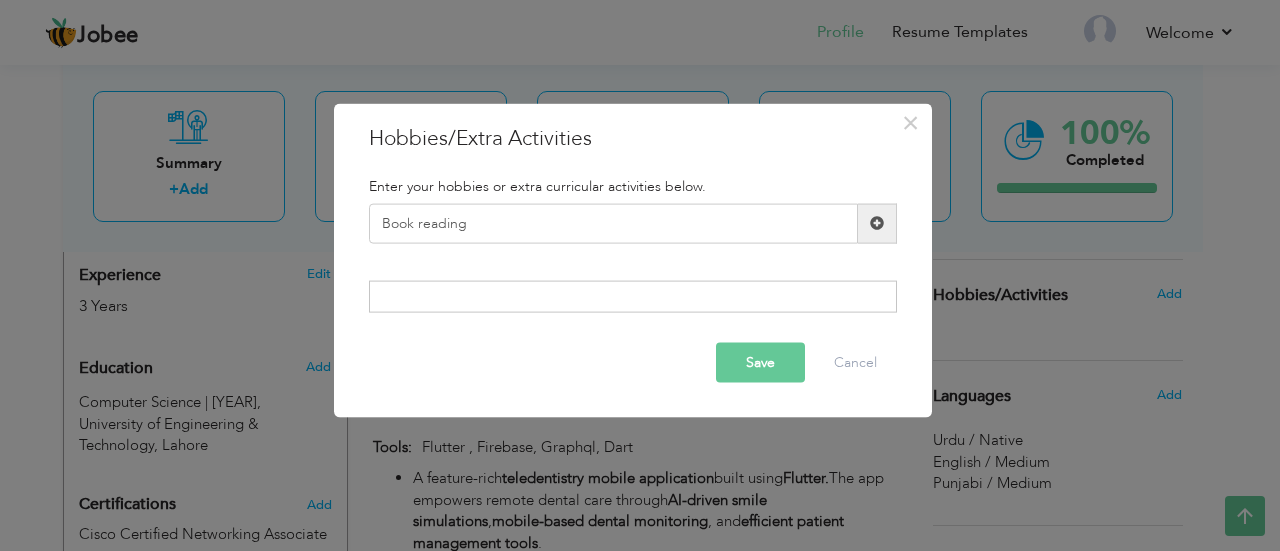 click at bounding box center [877, 223] 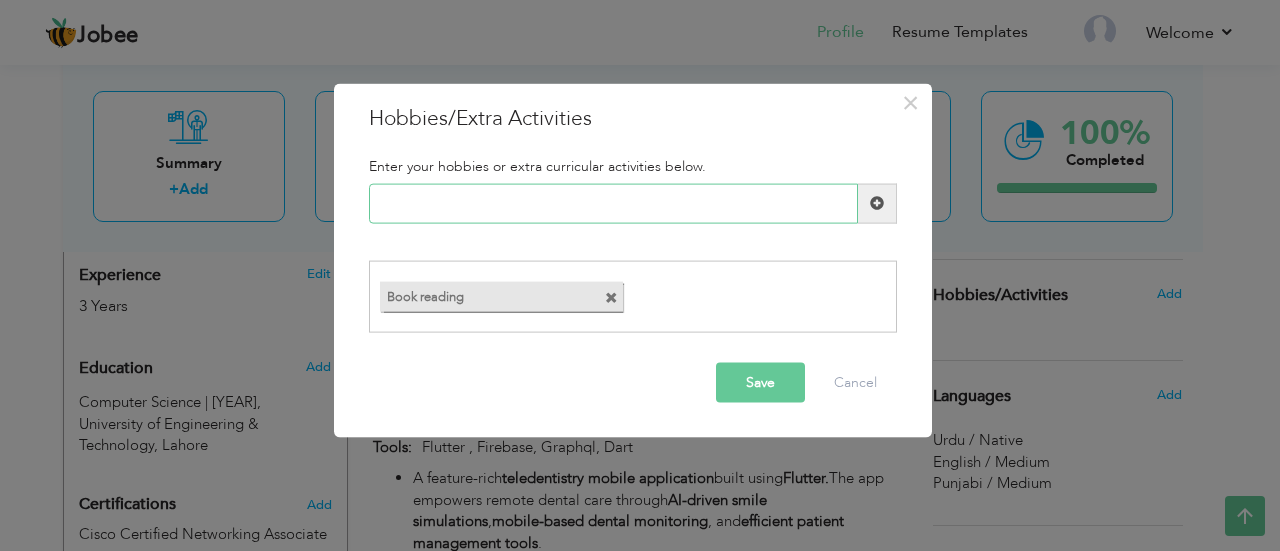 click at bounding box center (613, 203) 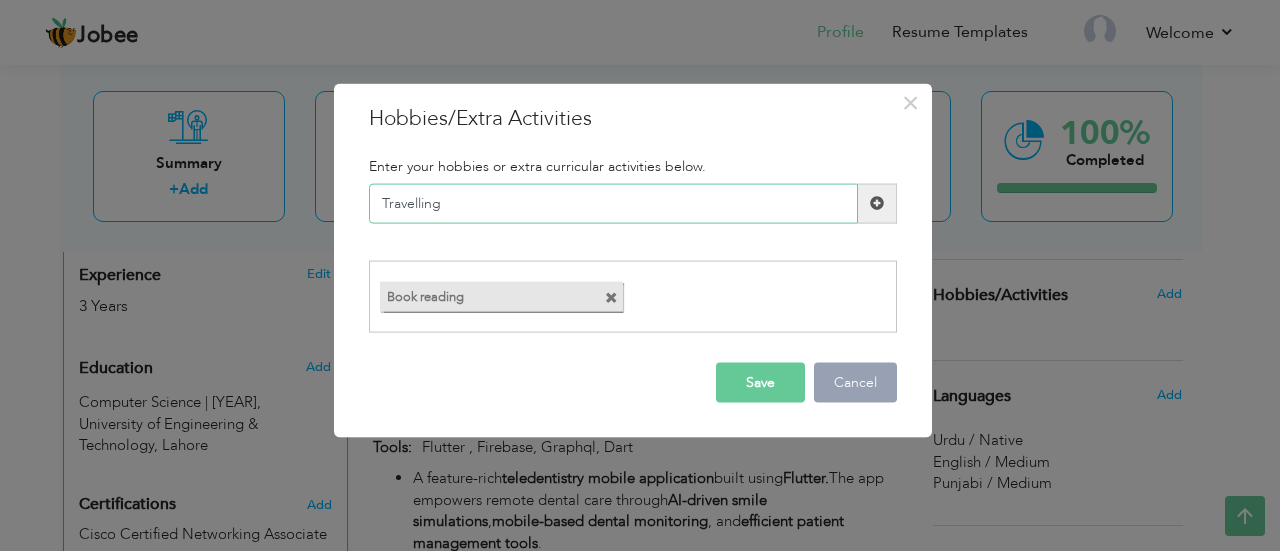 type on "Travelling" 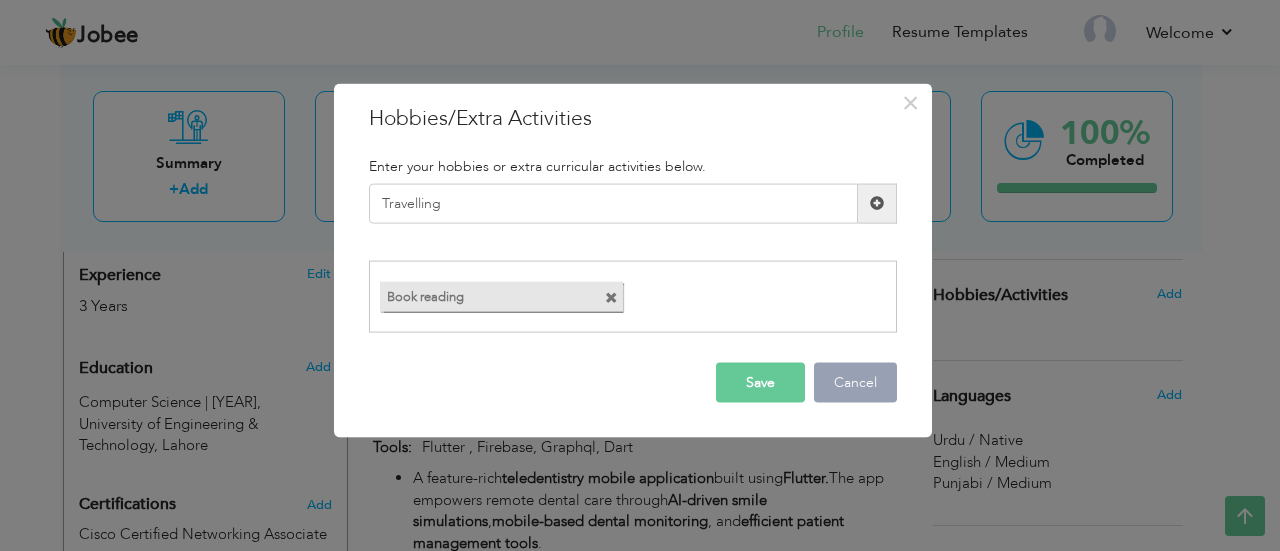 click on "Cancel" at bounding box center (855, 383) 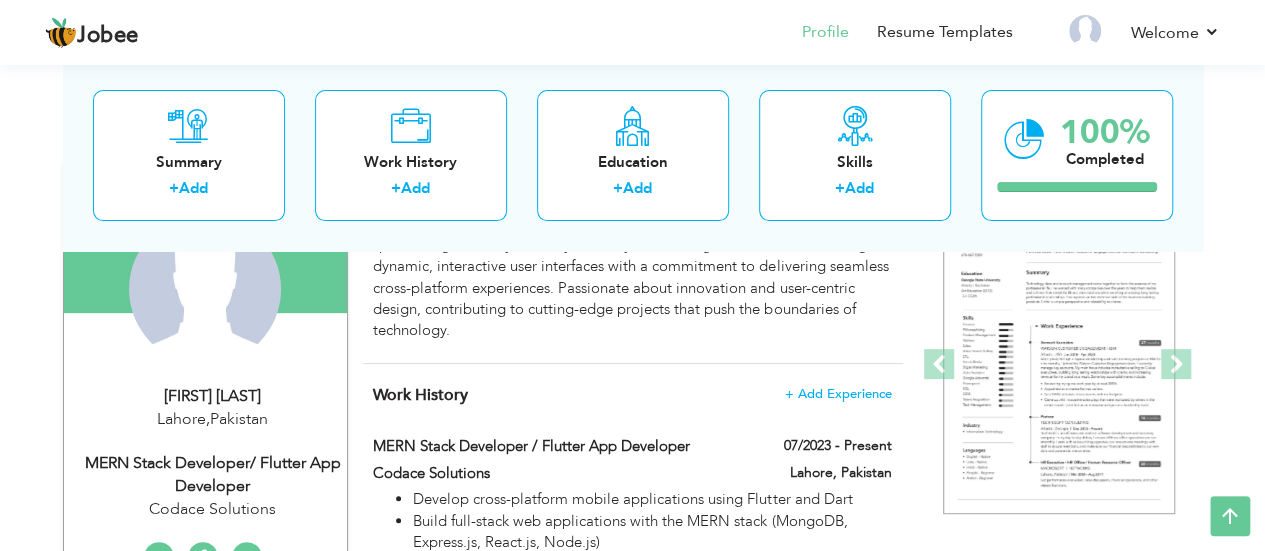 scroll, scrollTop: 208, scrollLeft: 0, axis: vertical 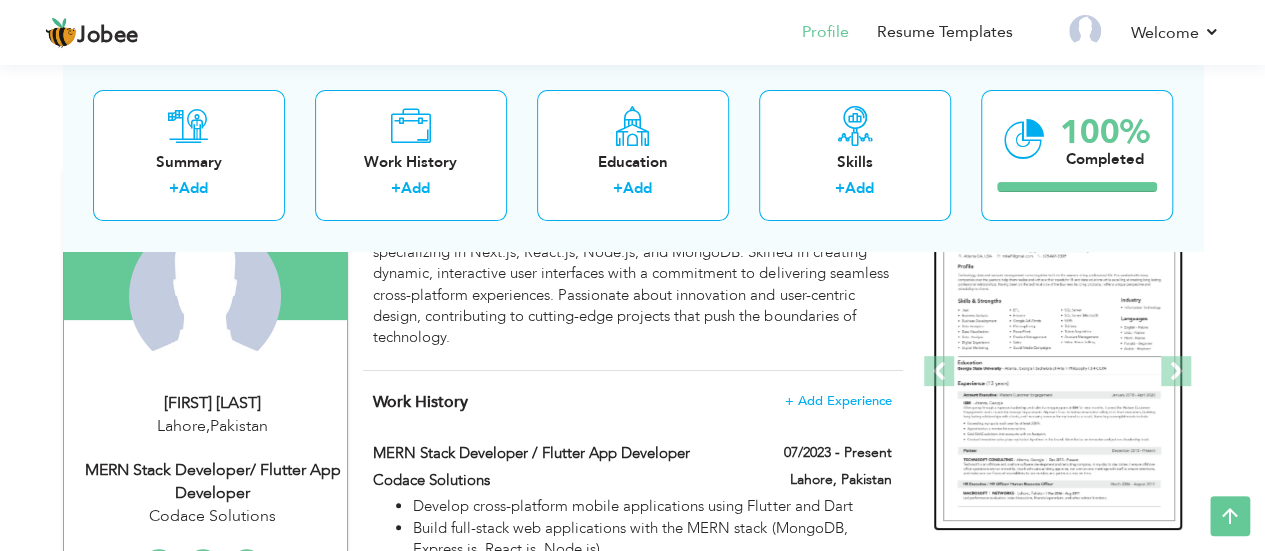 click at bounding box center [1059, 372] 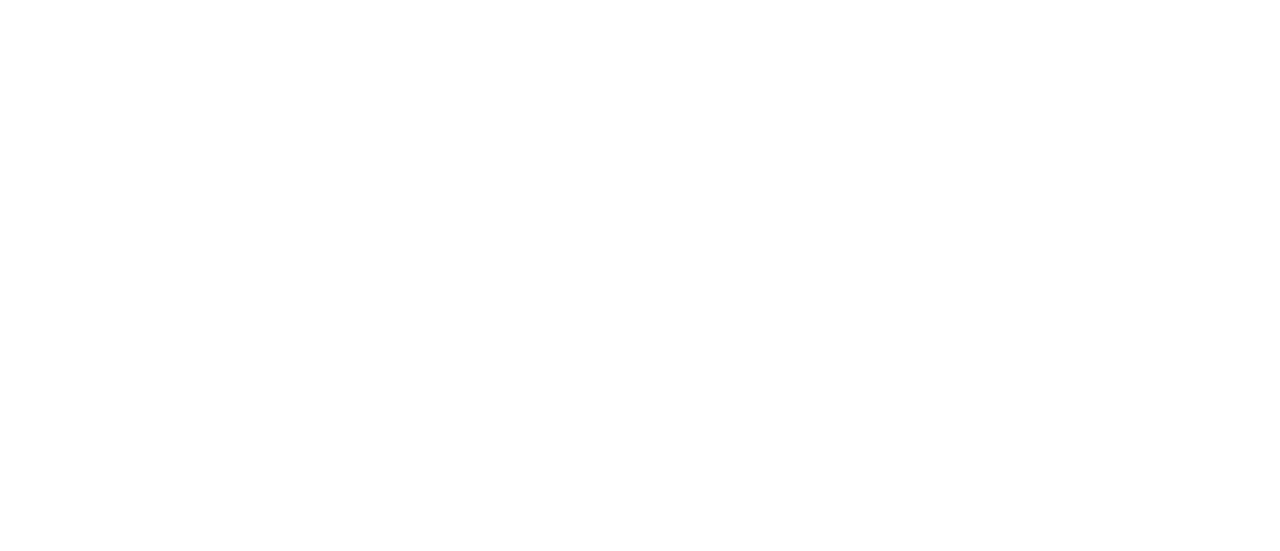 scroll, scrollTop: 0, scrollLeft: 0, axis: both 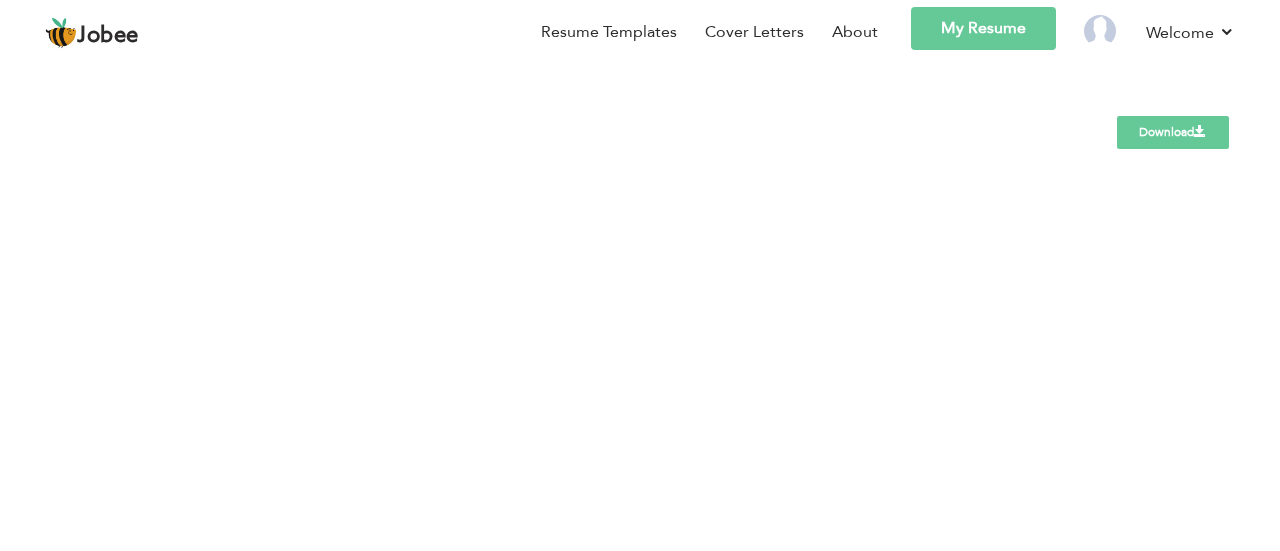 click on "Jobee
Back to Profile
Resume Templates
Resume Templates
Cover Letters
About
My Resume
Welcome
Settings
Log off" at bounding box center [640, 274] 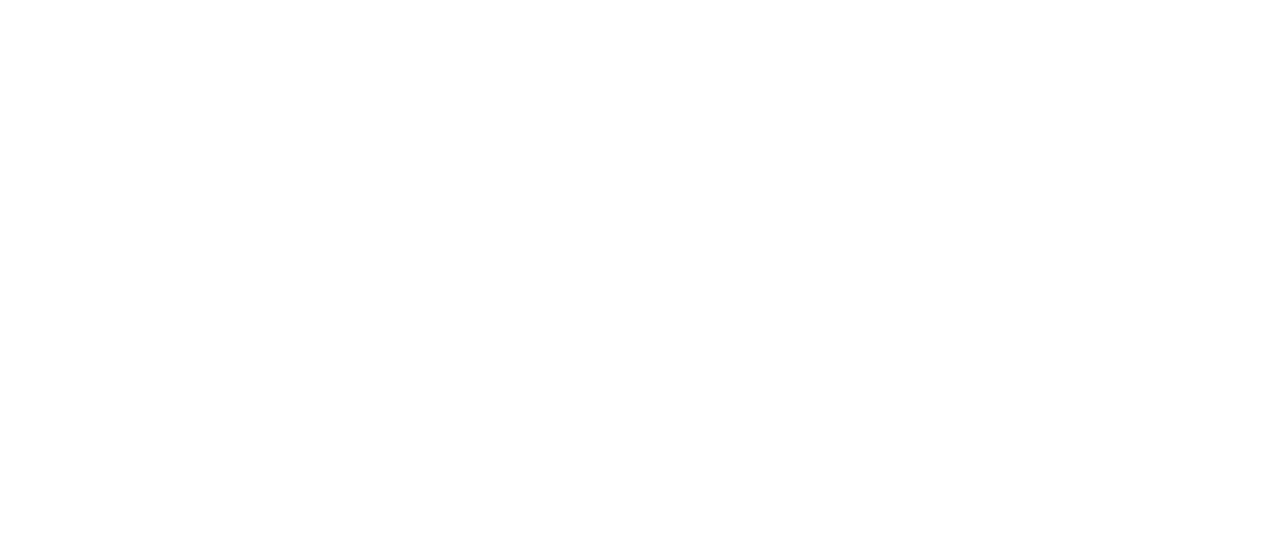 scroll, scrollTop: 0, scrollLeft: 0, axis: both 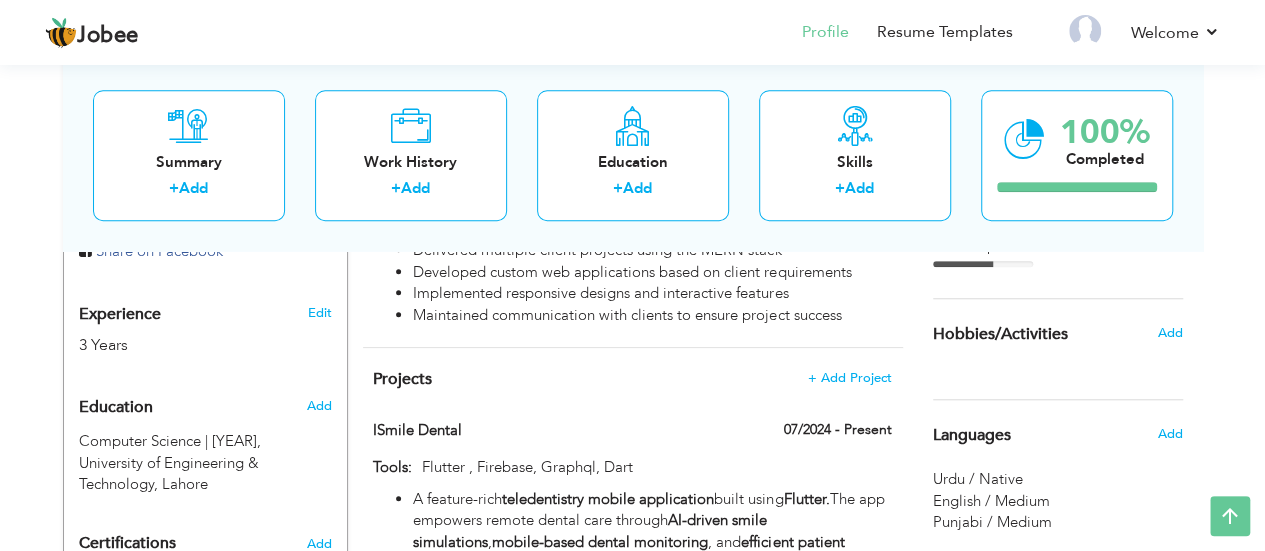 click on "Projects
+ Add Project
ISmile Dental
07/2024 -  Present
ISmile Dental
07/2024 -  Present" at bounding box center [633, 1059] 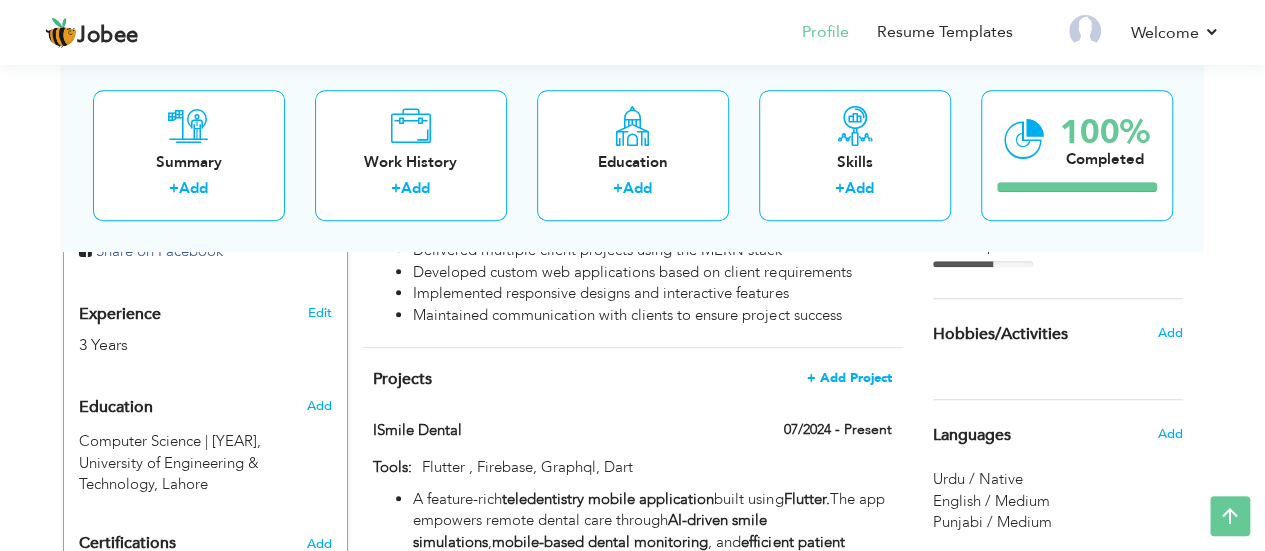 click on "+ Add Project" at bounding box center [849, 378] 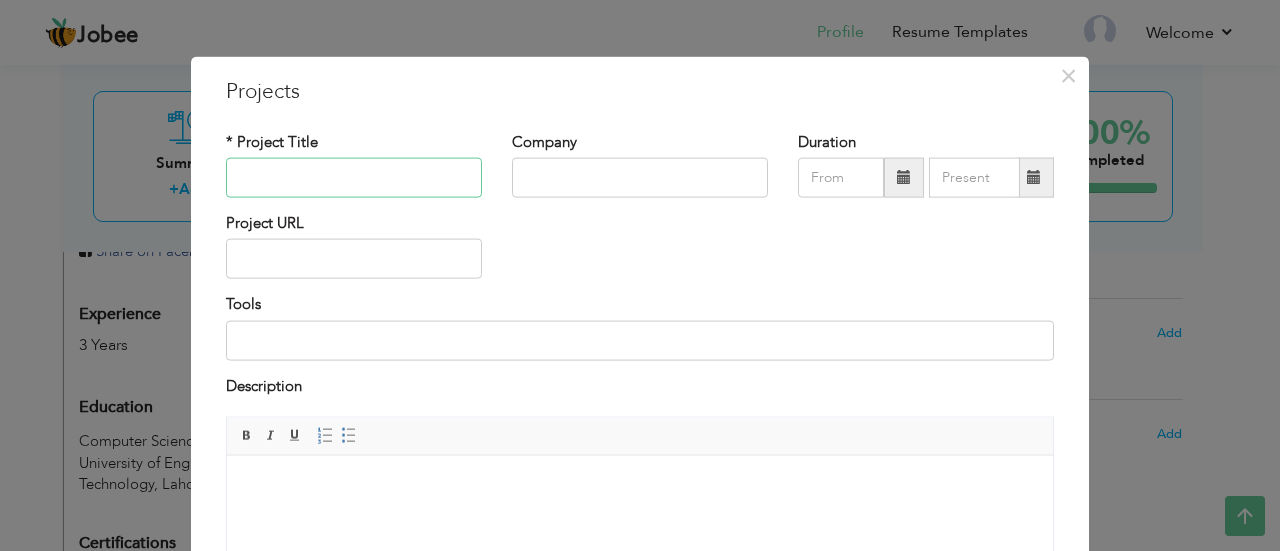 click at bounding box center [354, 178] 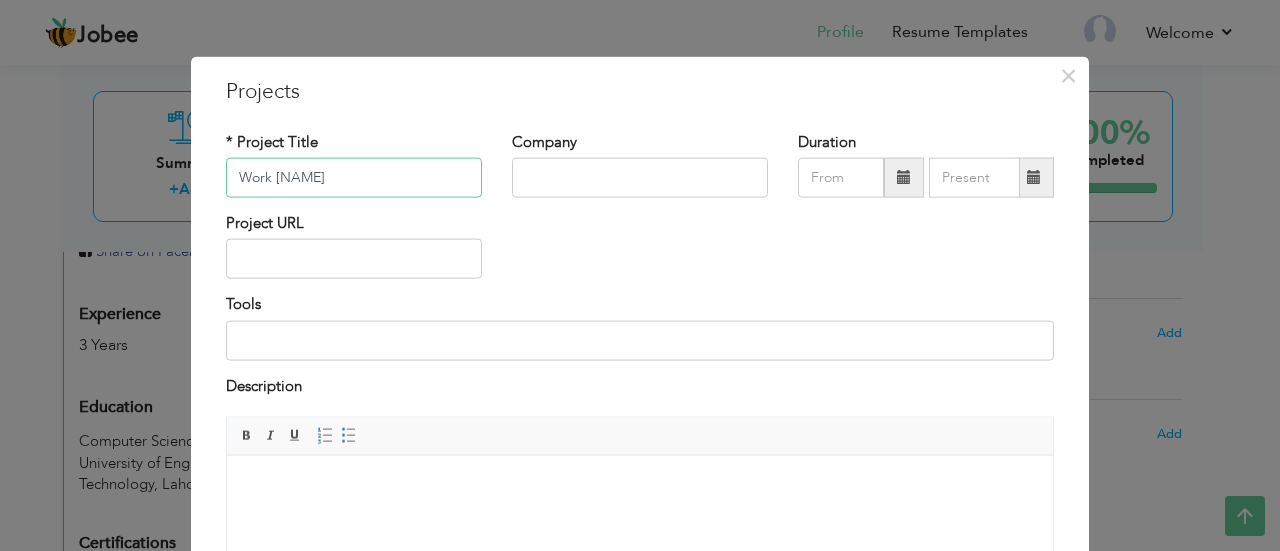 click on "Work Pause" at bounding box center (354, 178) 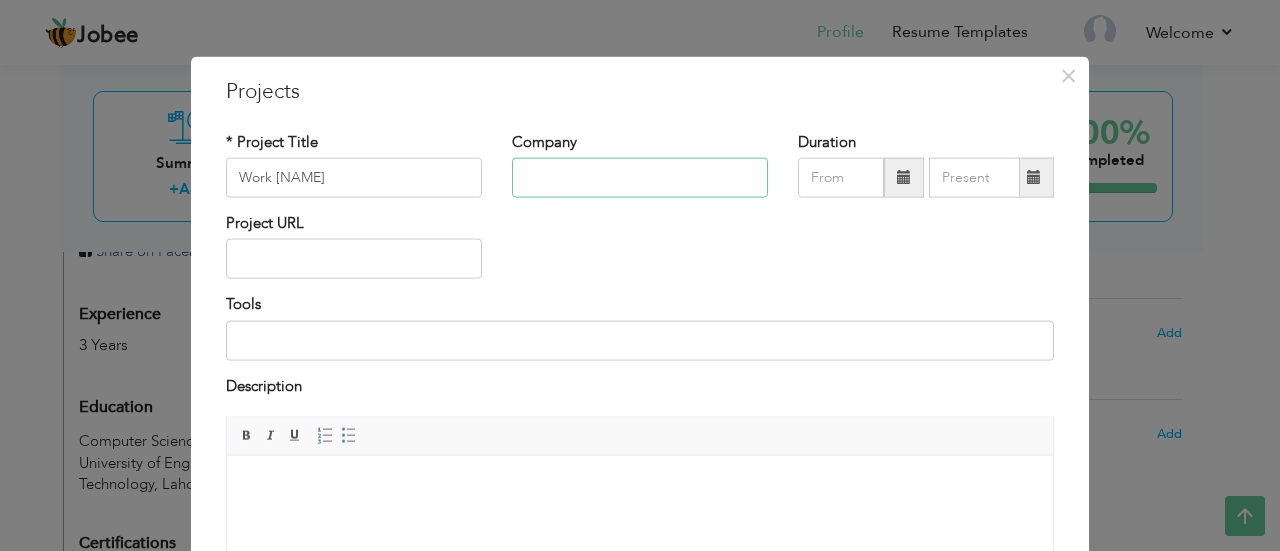 click at bounding box center [640, 178] 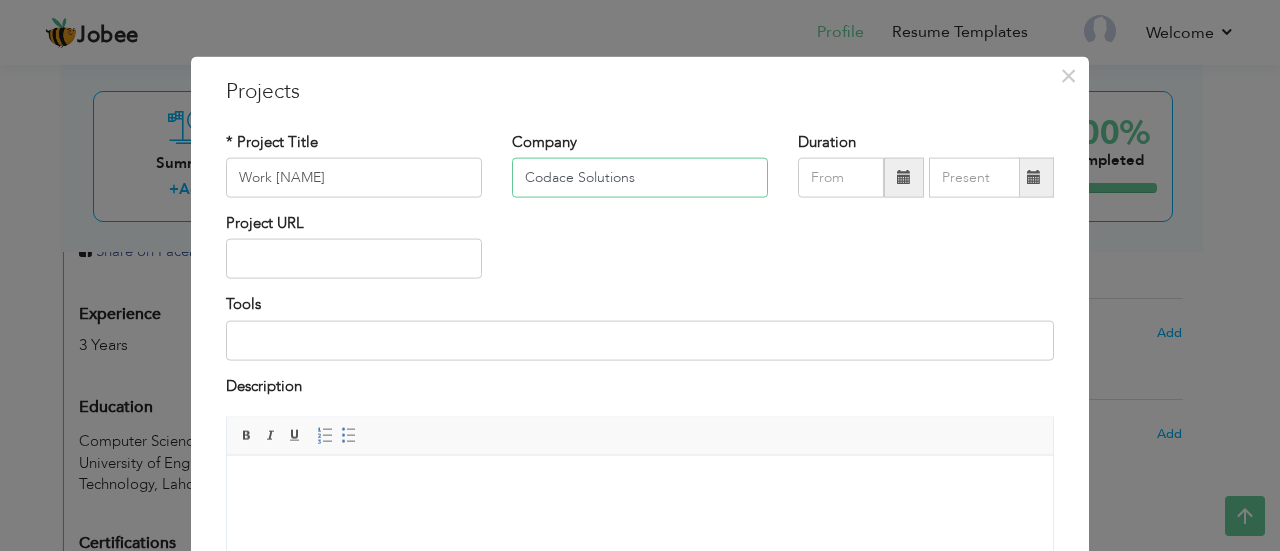 type on "Codace Solutions" 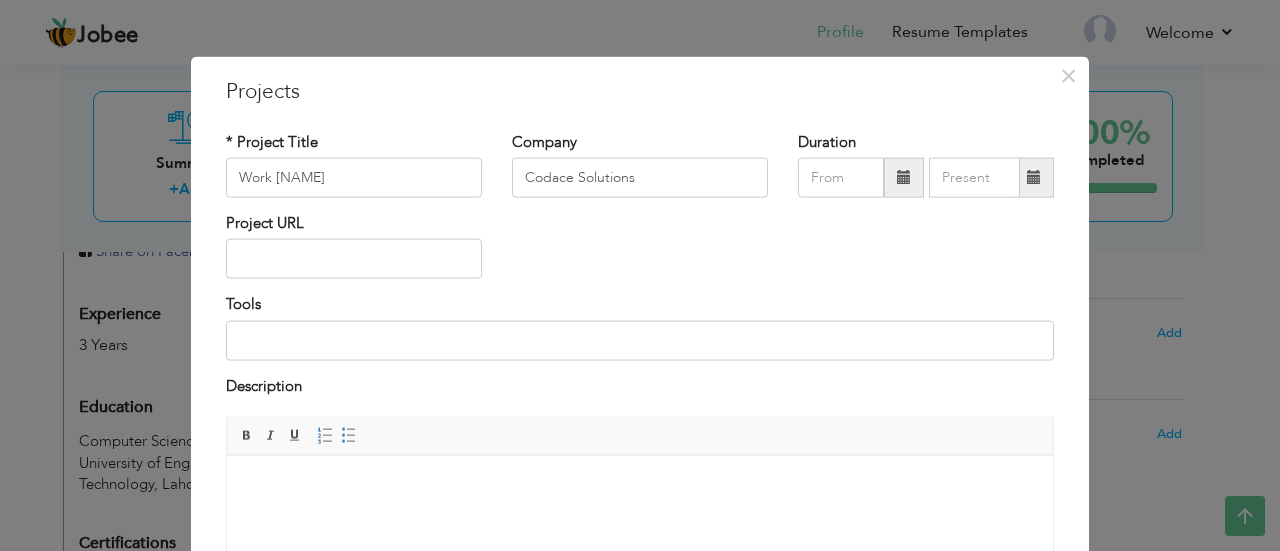 click at bounding box center [904, 178] 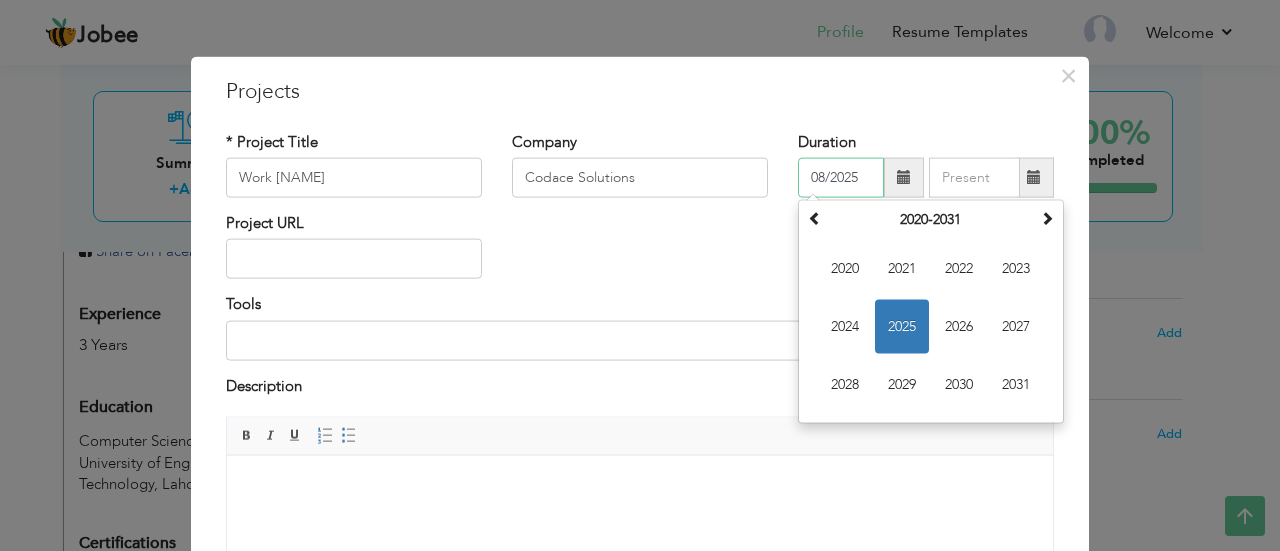 click on "2025" at bounding box center (902, 327) 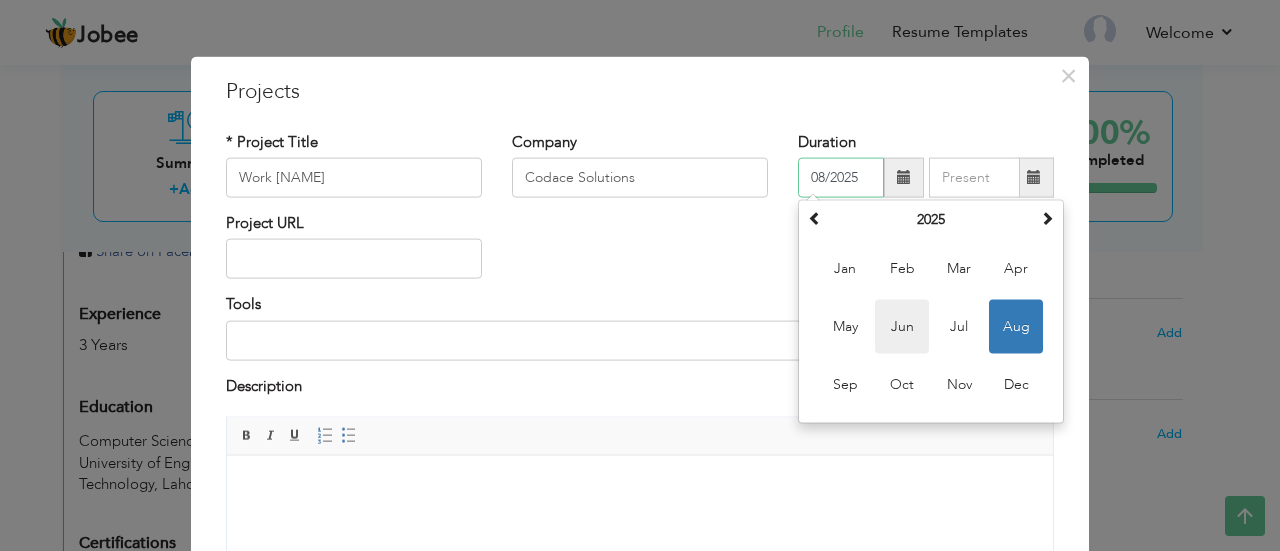 click on "Jun" at bounding box center (902, 327) 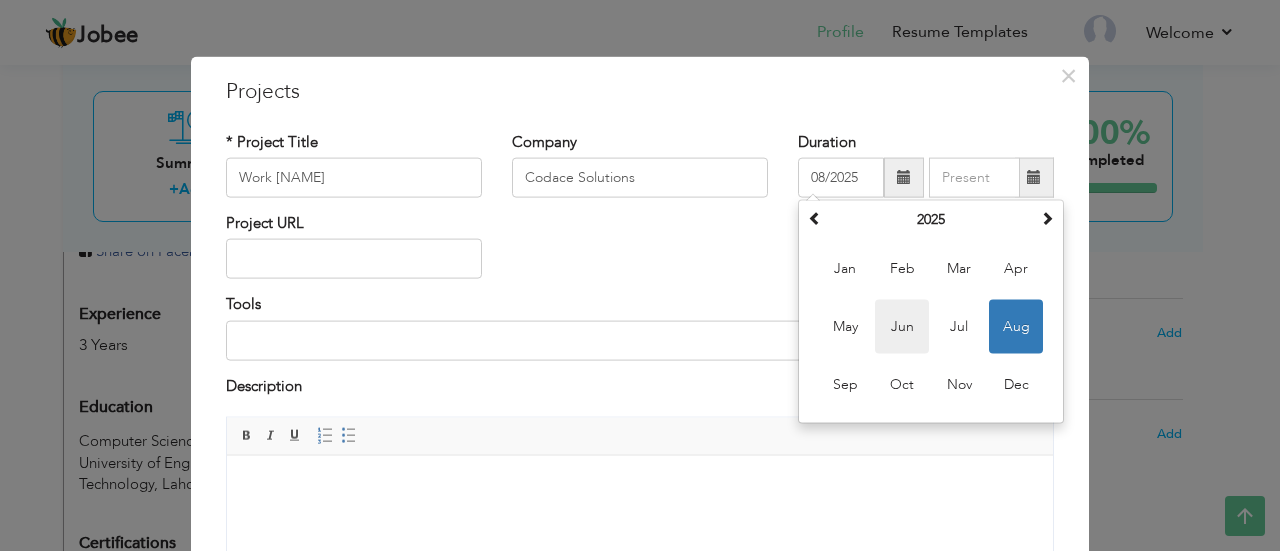 type on "06/2025" 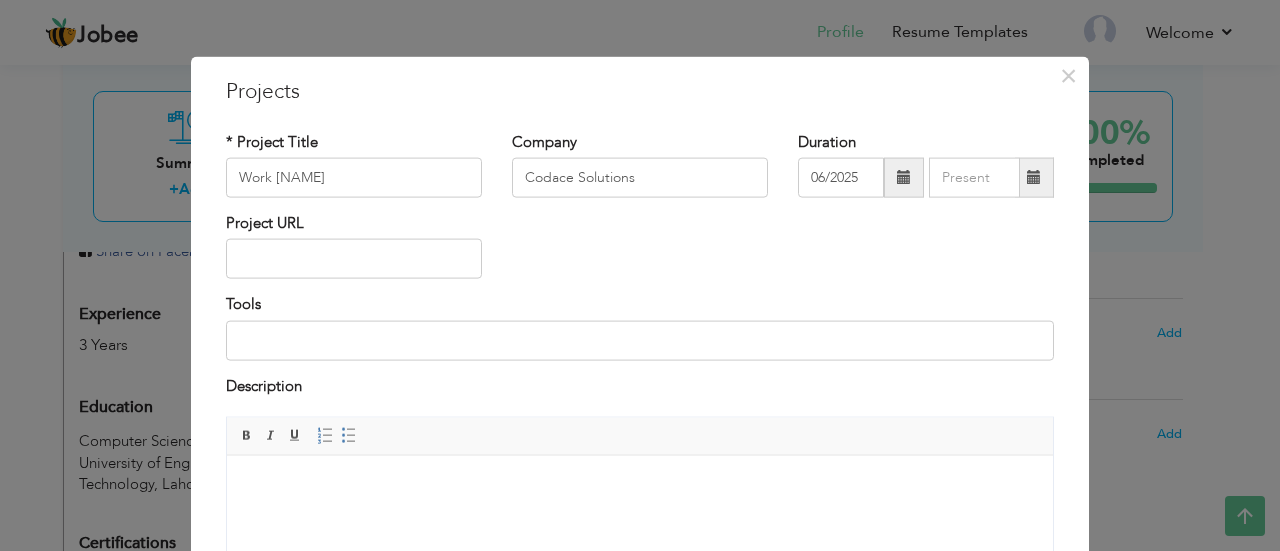 click at bounding box center [1034, 177] 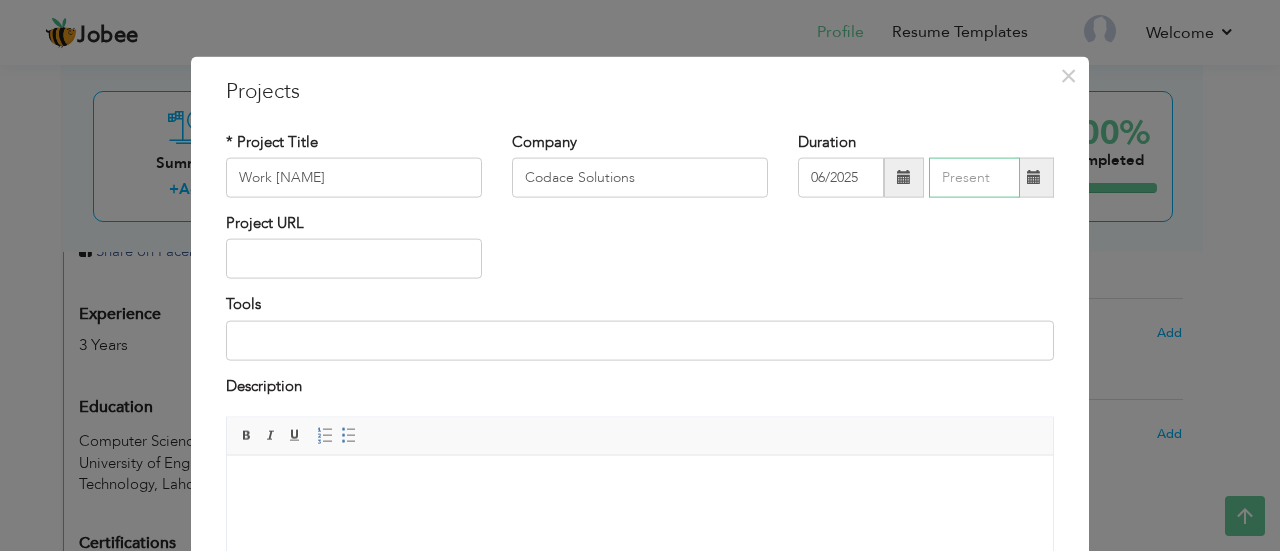 type on "08/2025" 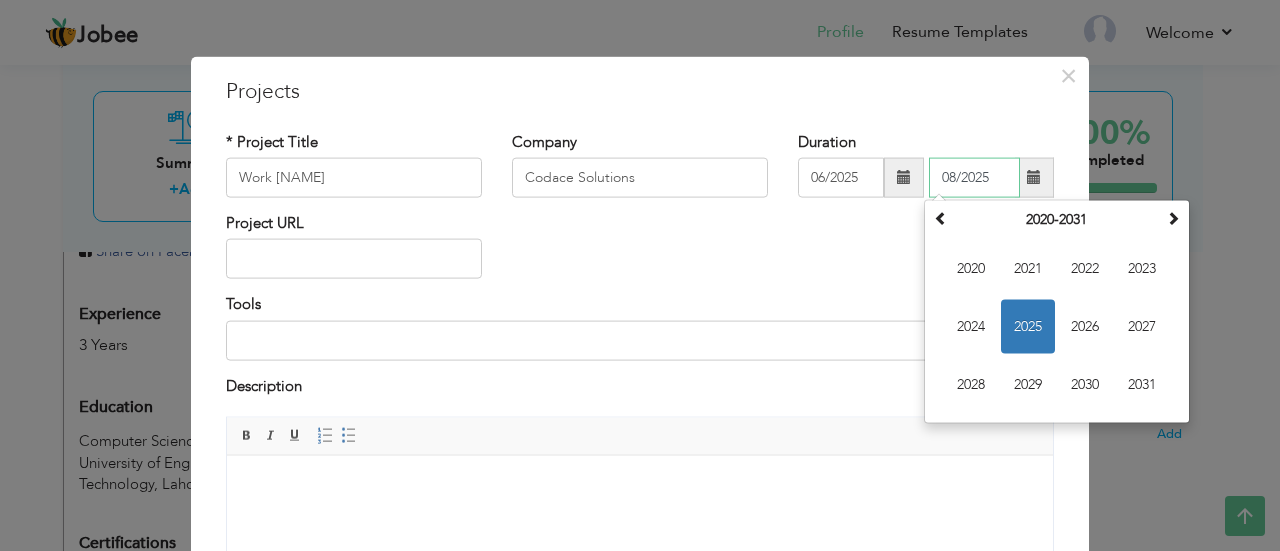 click on "2025" at bounding box center (1028, 327) 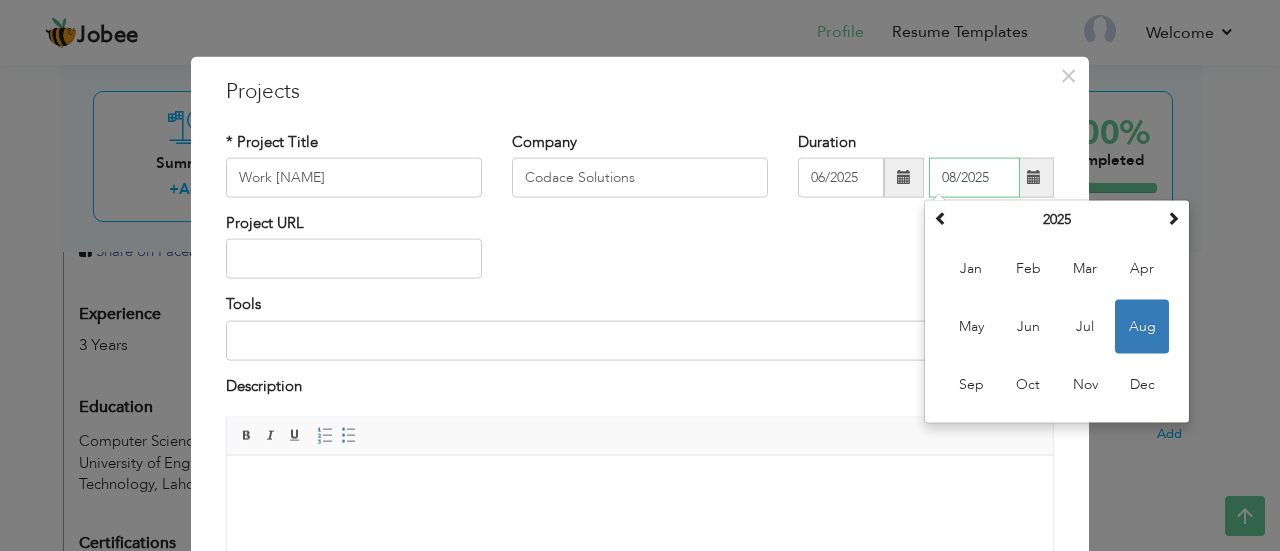 click on "Aug" at bounding box center (1142, 327) 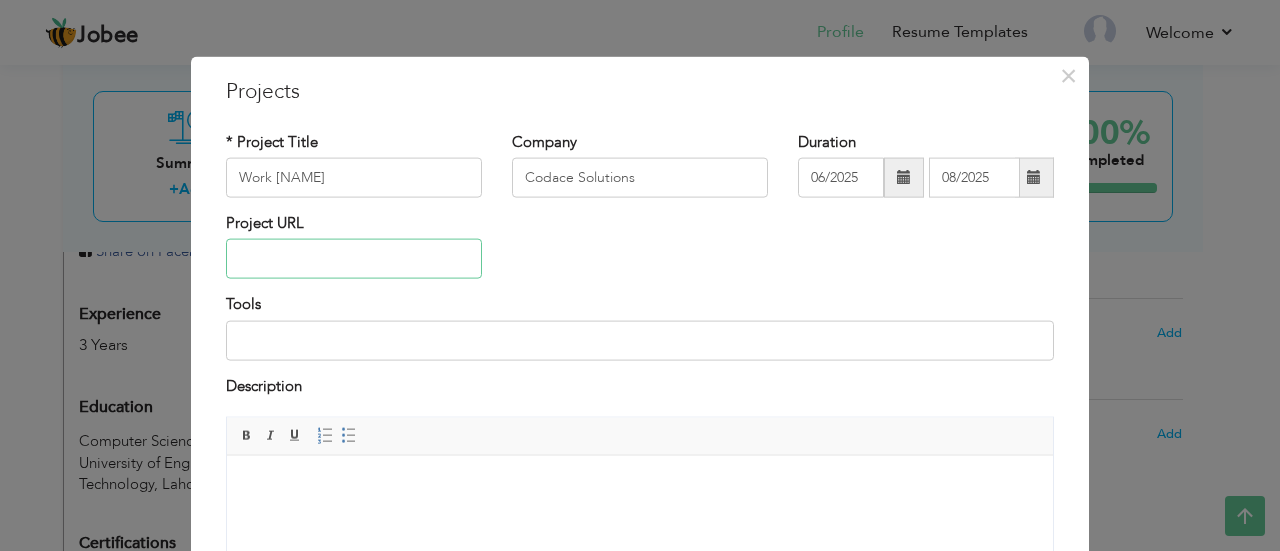click at bounding box center [354, 259] 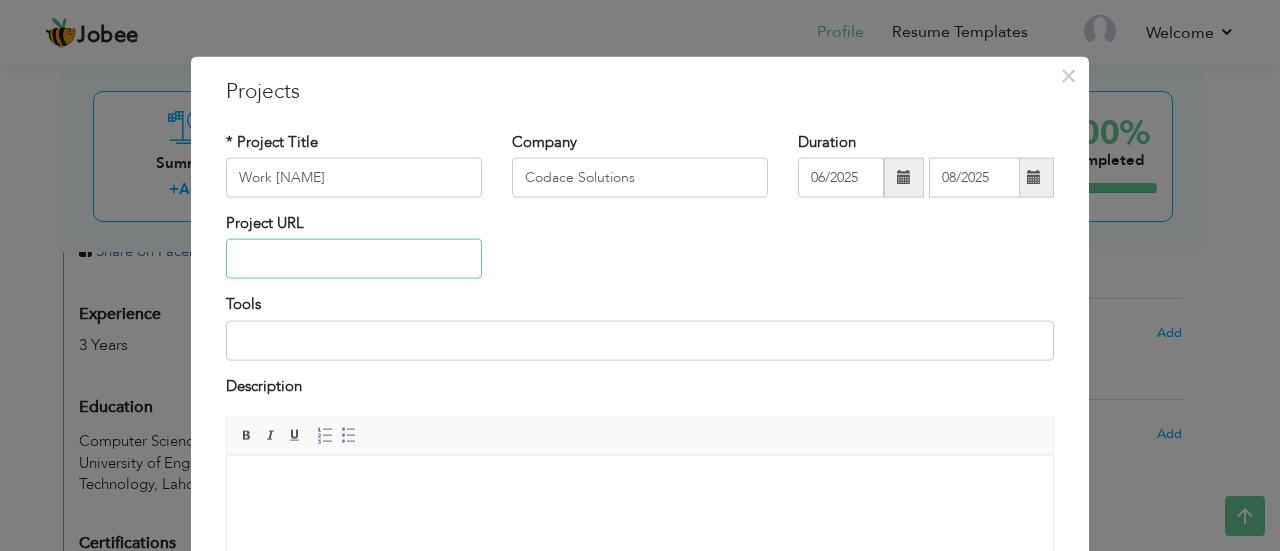 click at bounding box center (354, 259) 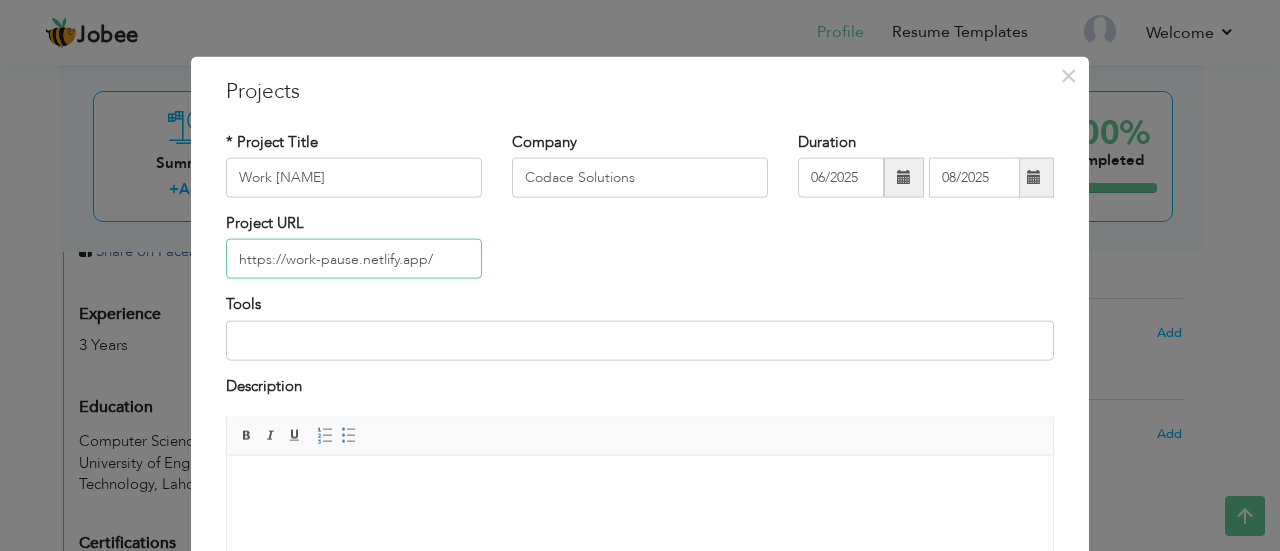 type on "https://work-pause.netlify.app/" 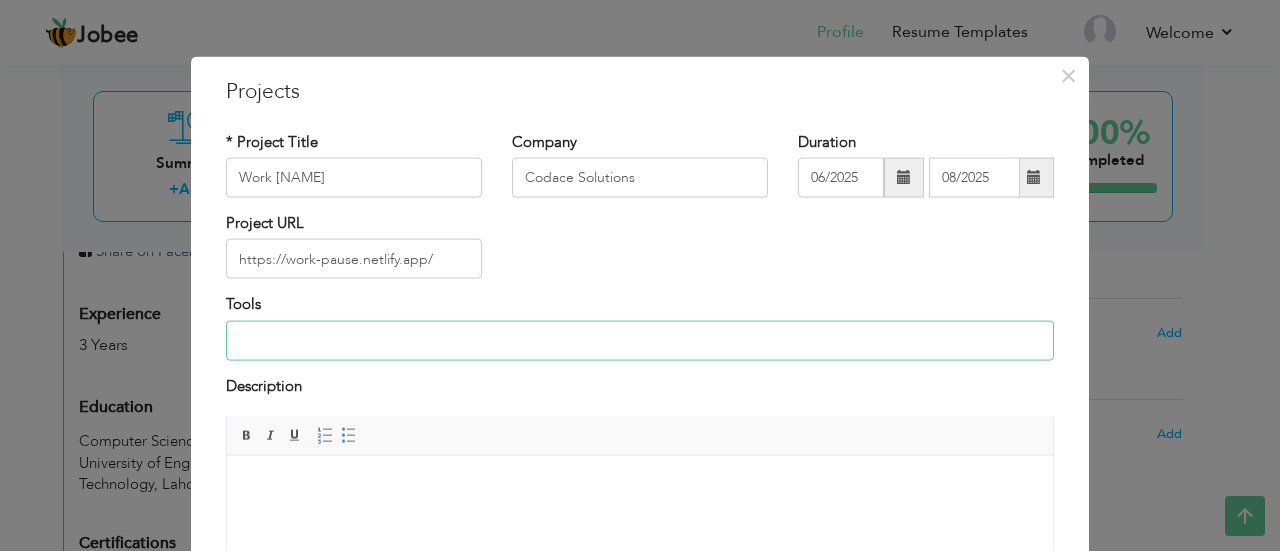 click at bounding box center (640, 340) 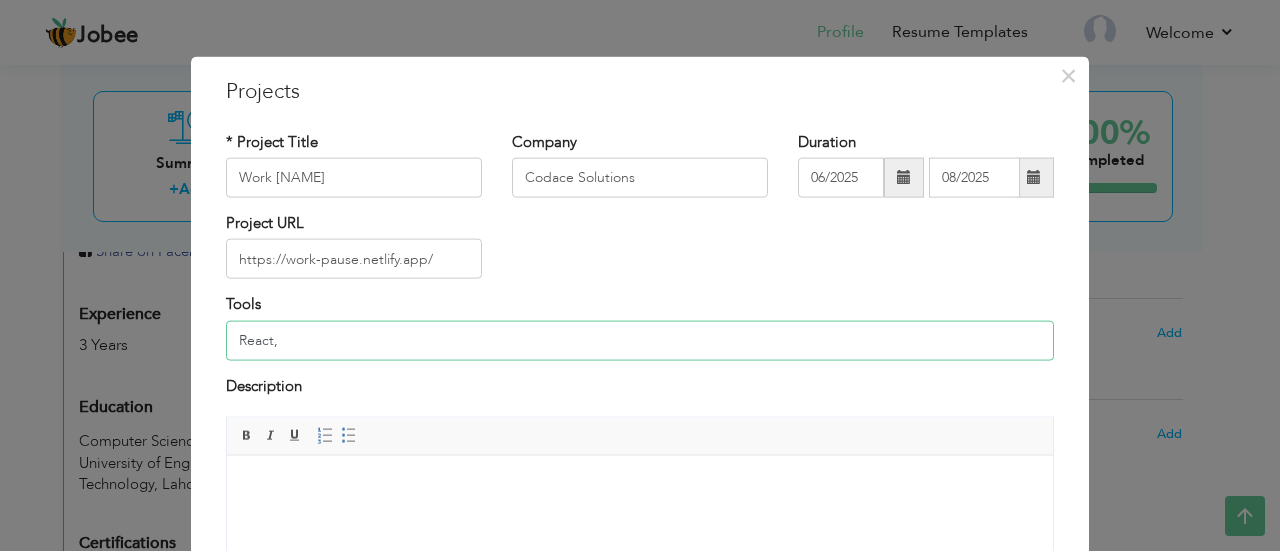 click on "React," at bounding box center (640, 340) 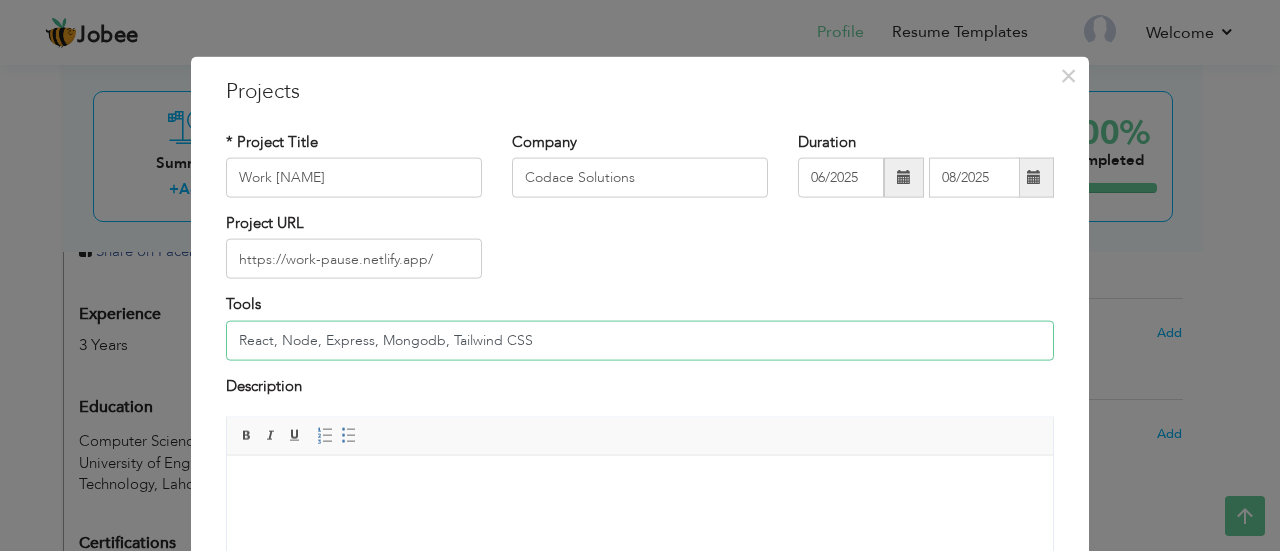 type on "React, Node, Express, Mongodb, Tailwind CSS" 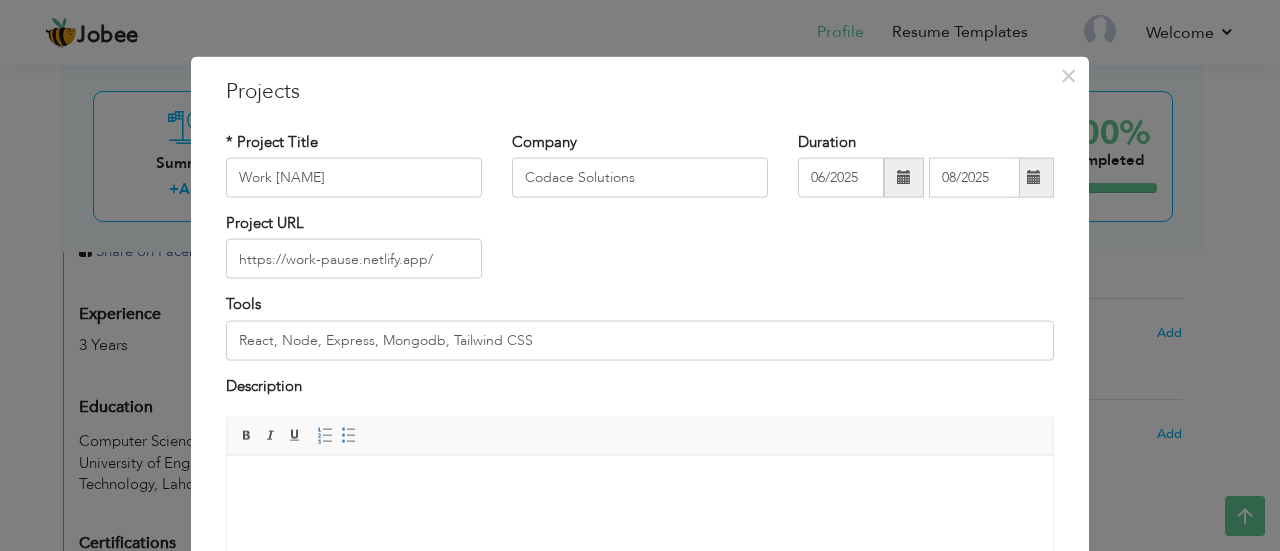 click at bounding box center [640, 485] 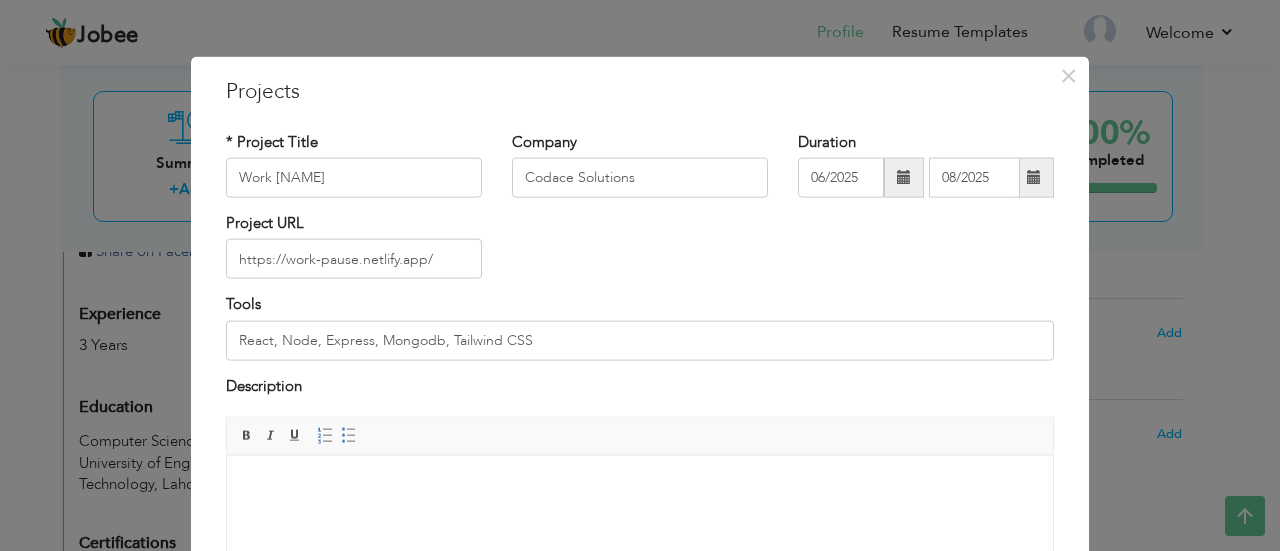 click at bounding box center [640, 485] 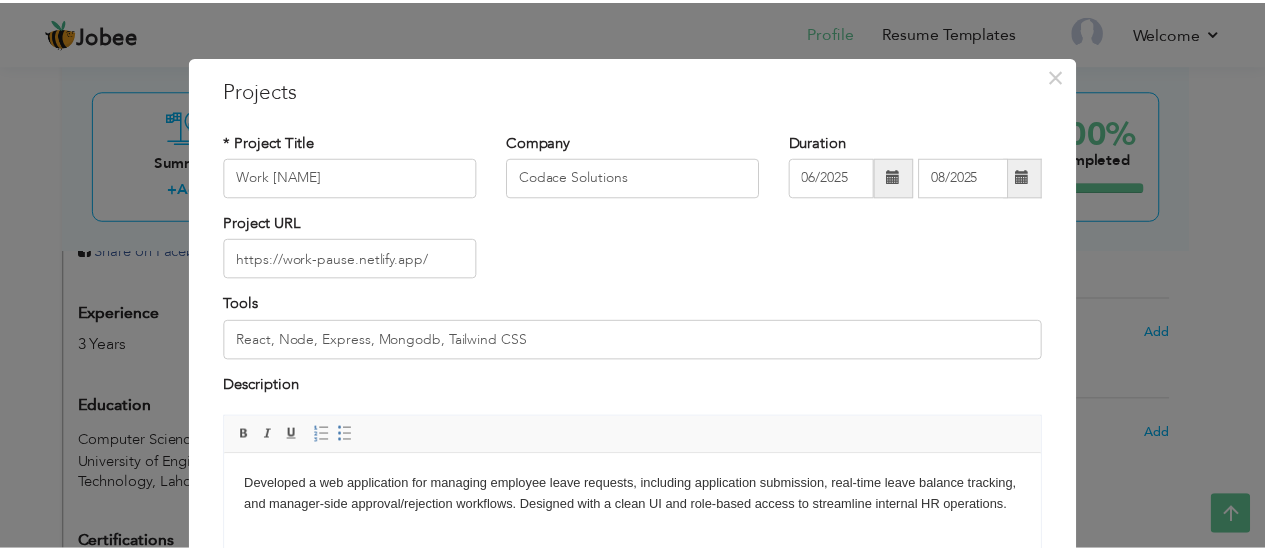 scroll, scrollTop: 240, scrollLeft: 0, axis: vertical 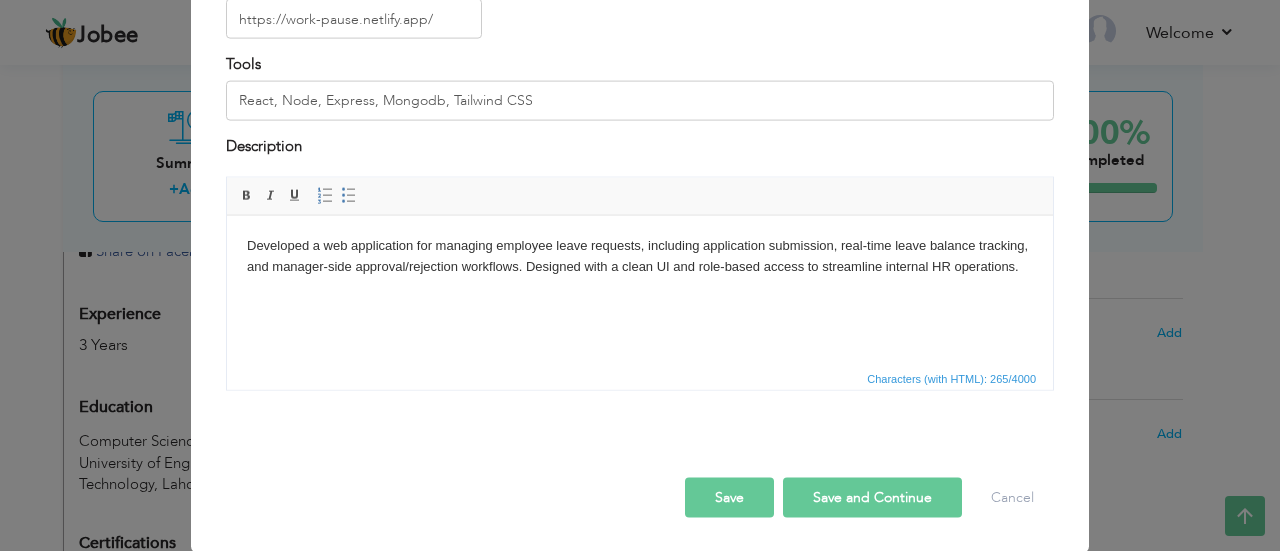 click on "Save and Continue" at bounding box center (872, 498) 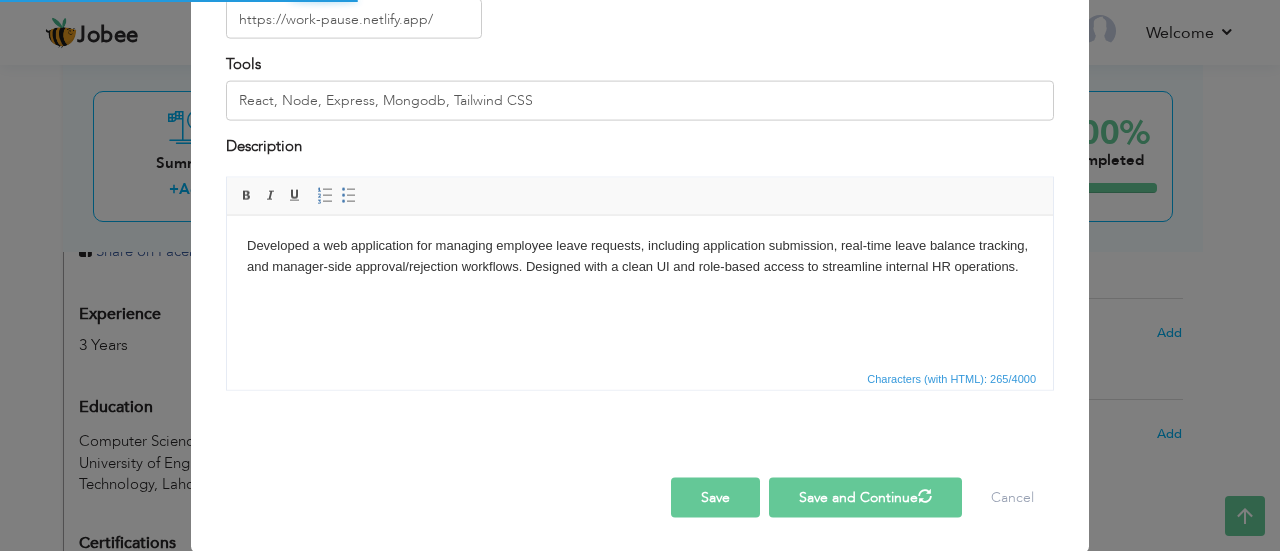 type 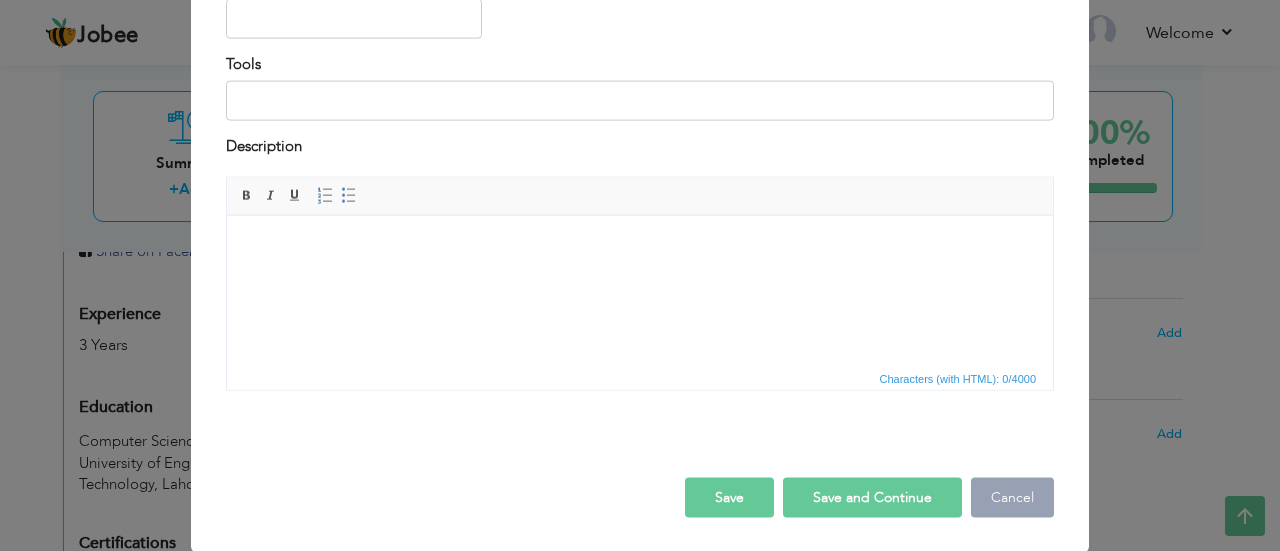 click on "Cancel" at bounding box center [1012, 498] 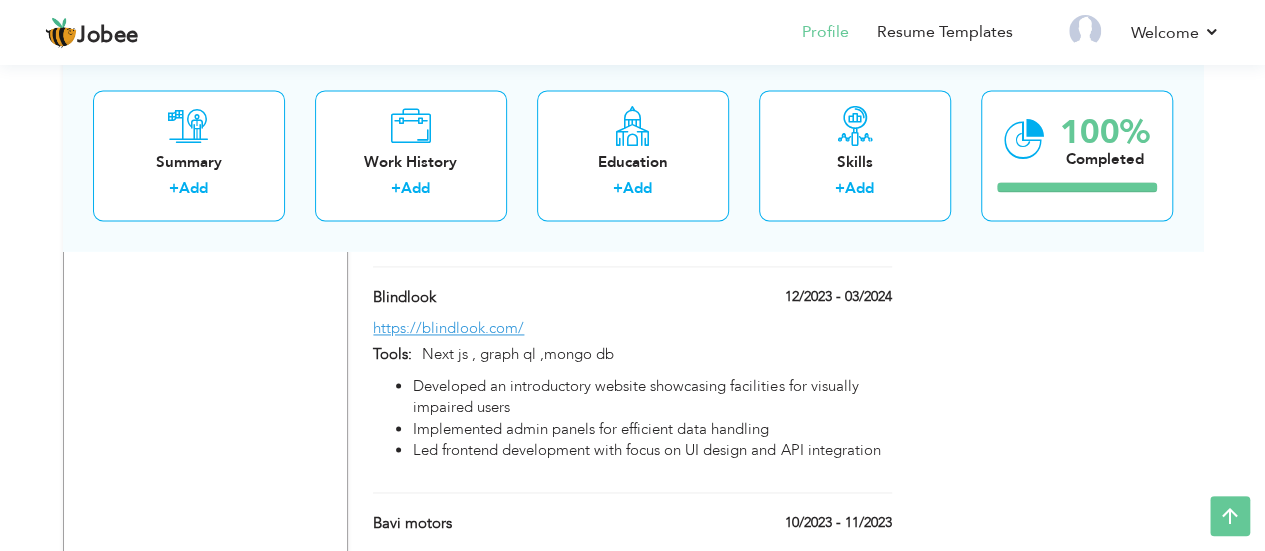 scroll, scrollTop: 1360, scrollLeft: 0, axis: vertical 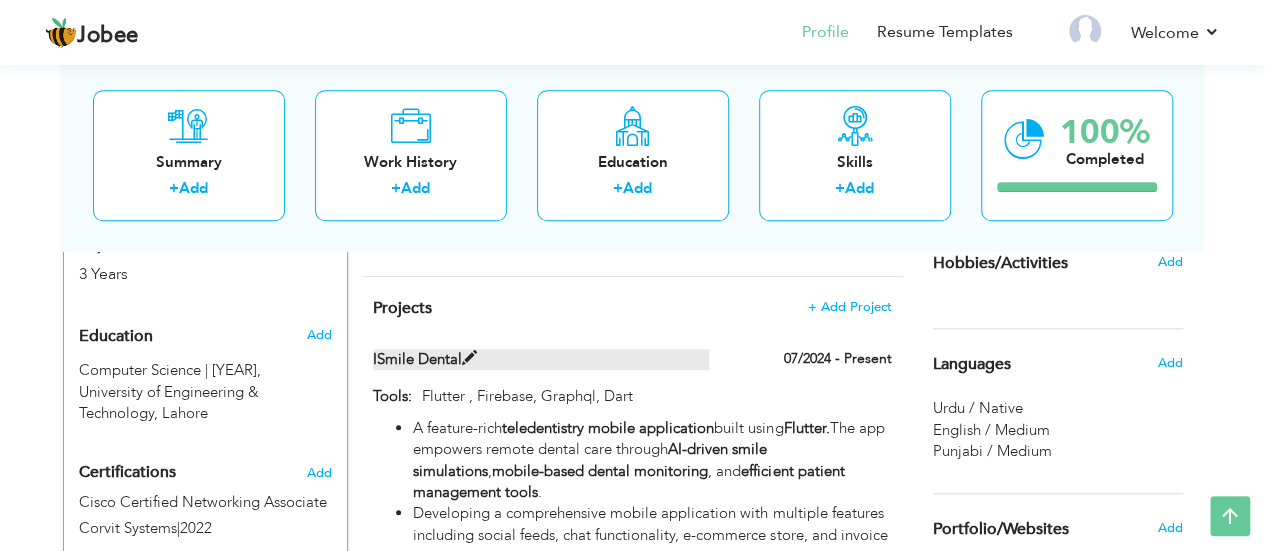 click at bounding box center (469, 358) 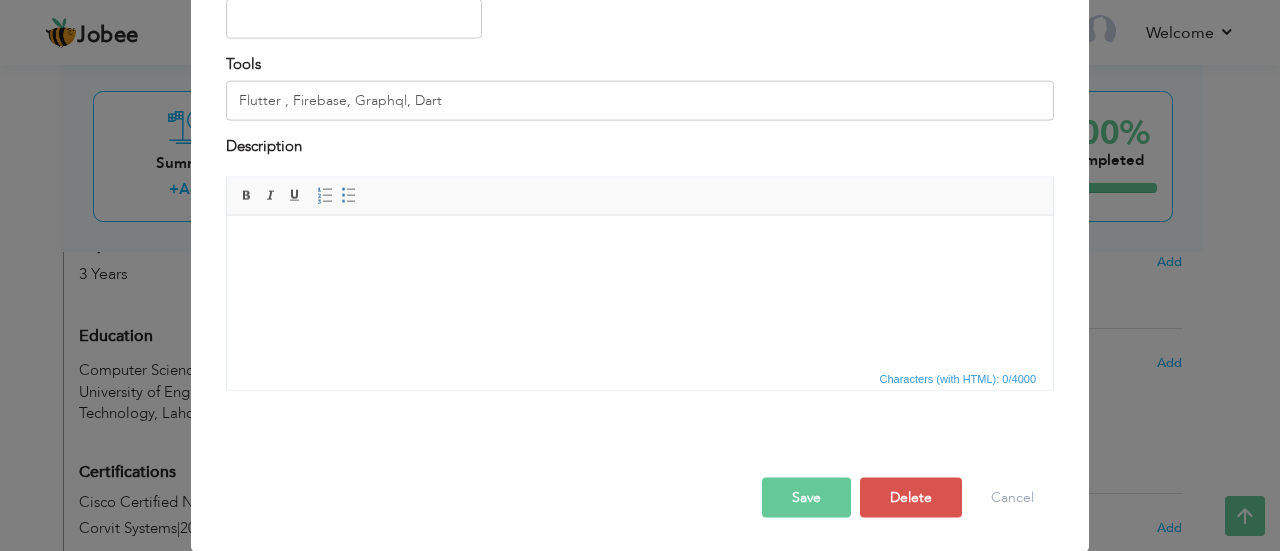 scroll, scrollTop: 0, scrollLeft: 0, axis: both 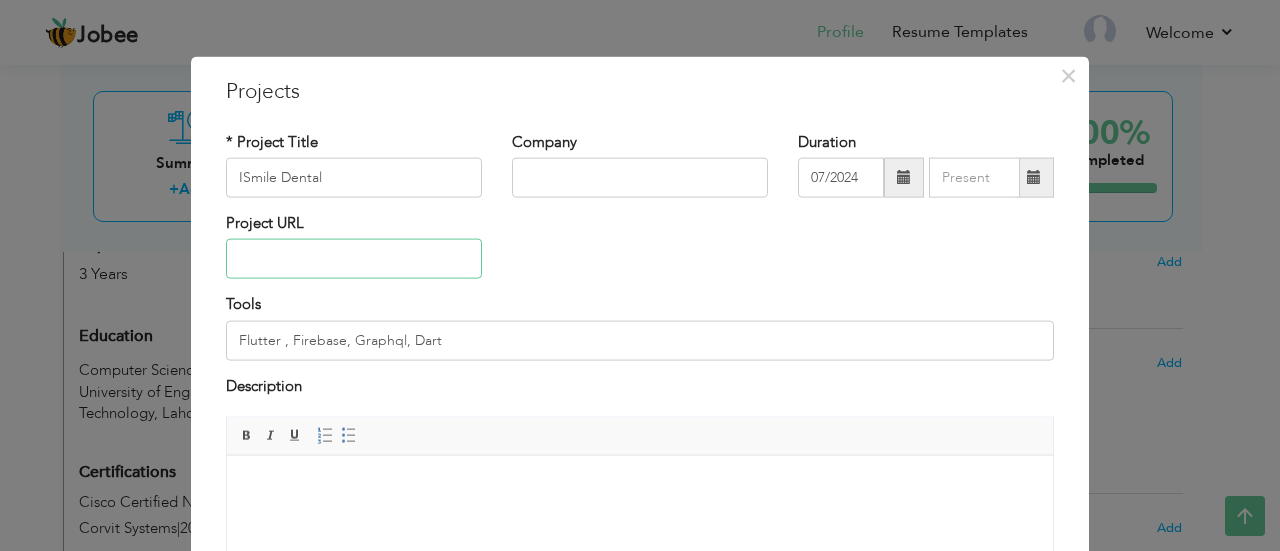 click at bounding box center [354, 259] 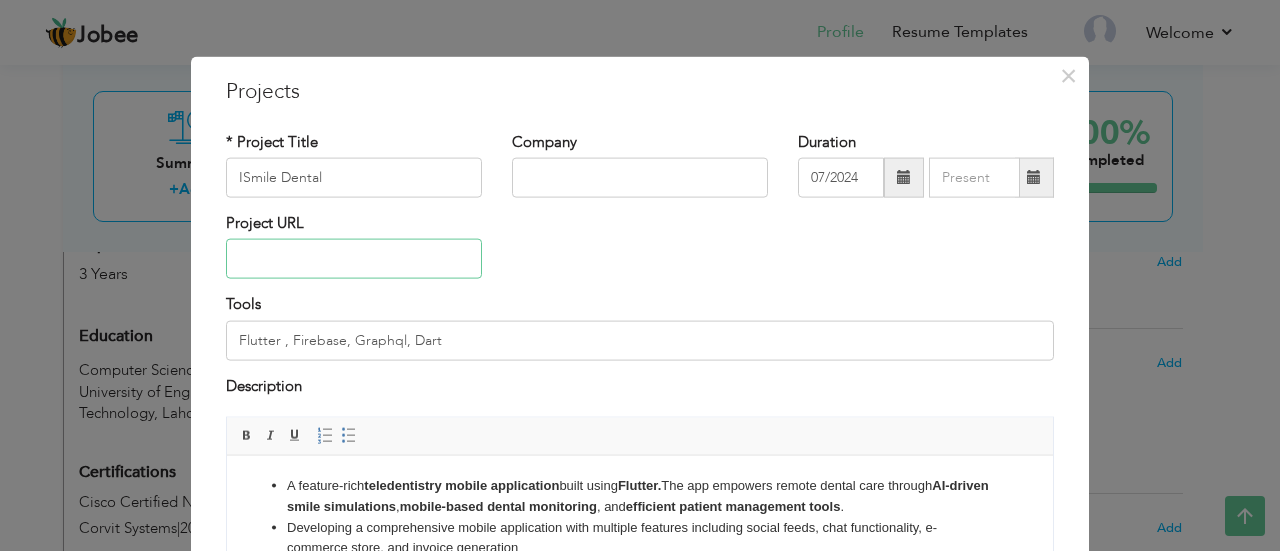 paste on "https://play.google.com/store/apps/details?id=com.ismiledental.ismile" 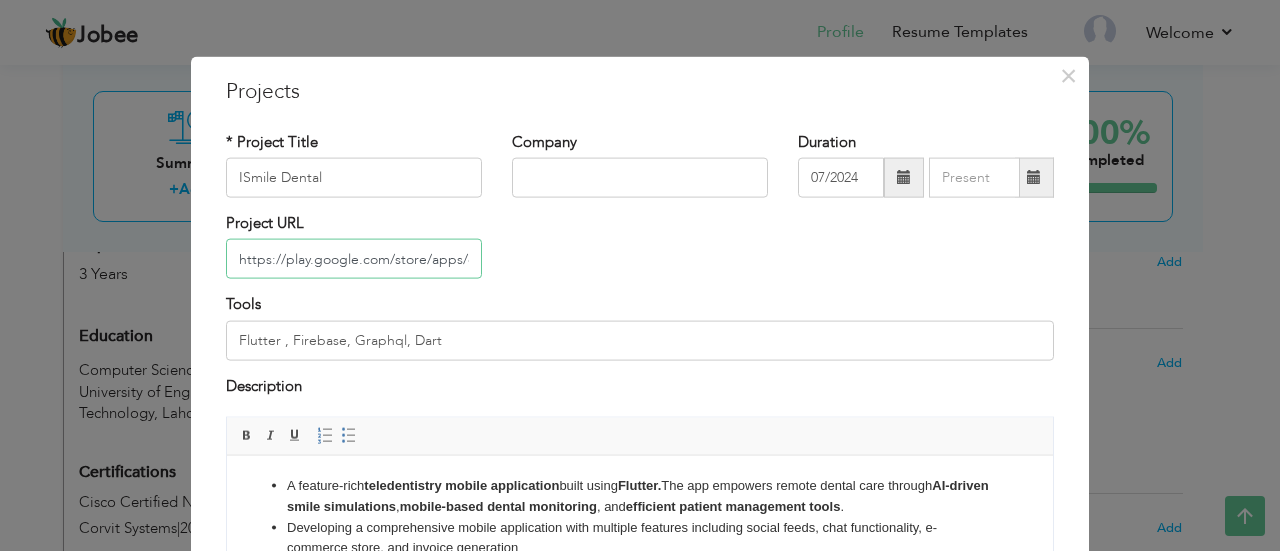 scroll, scrollTop: 0, scrollLeft: 213, axis: horizontal 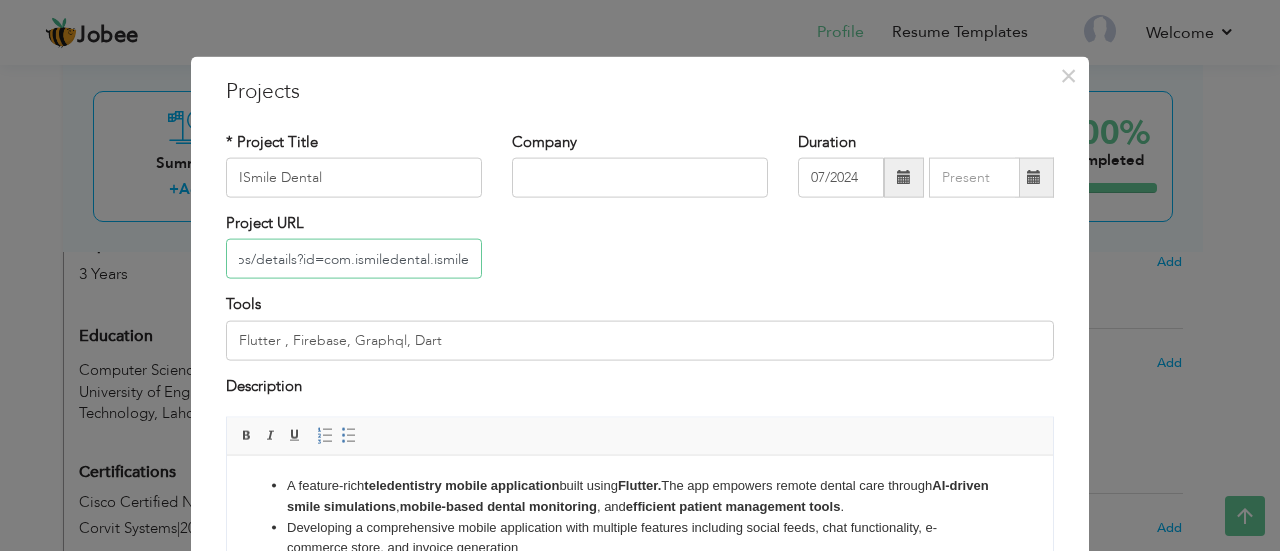 type on "https://play.google.com/store/apps/details?id=com.ismiledental.ismile" 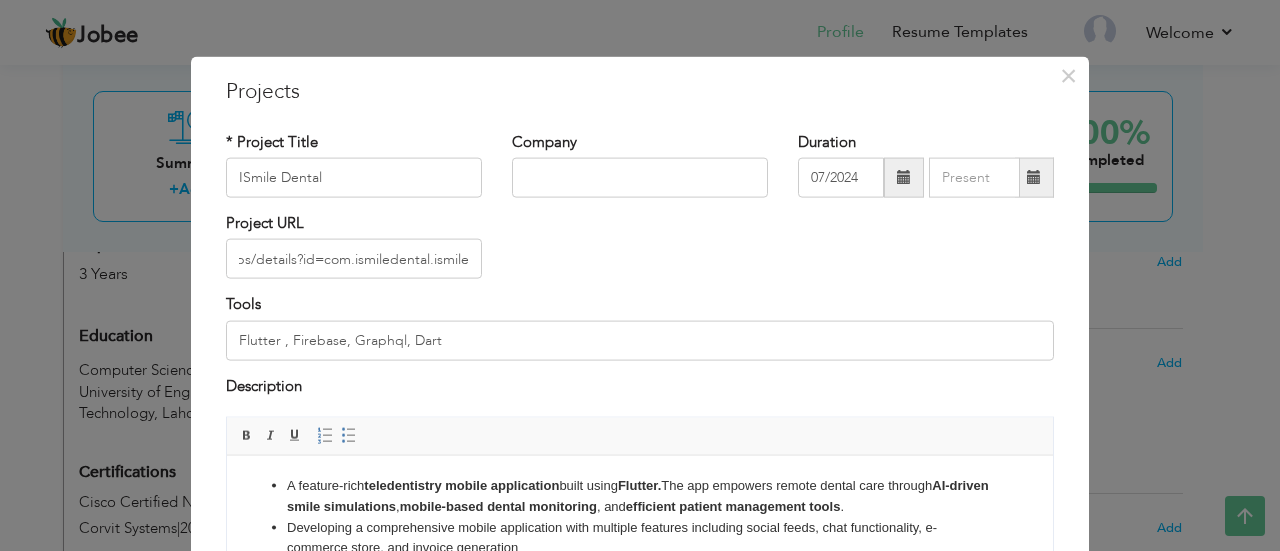 scroll, scrollTop: 0, scrollLeft: 0, axis: both 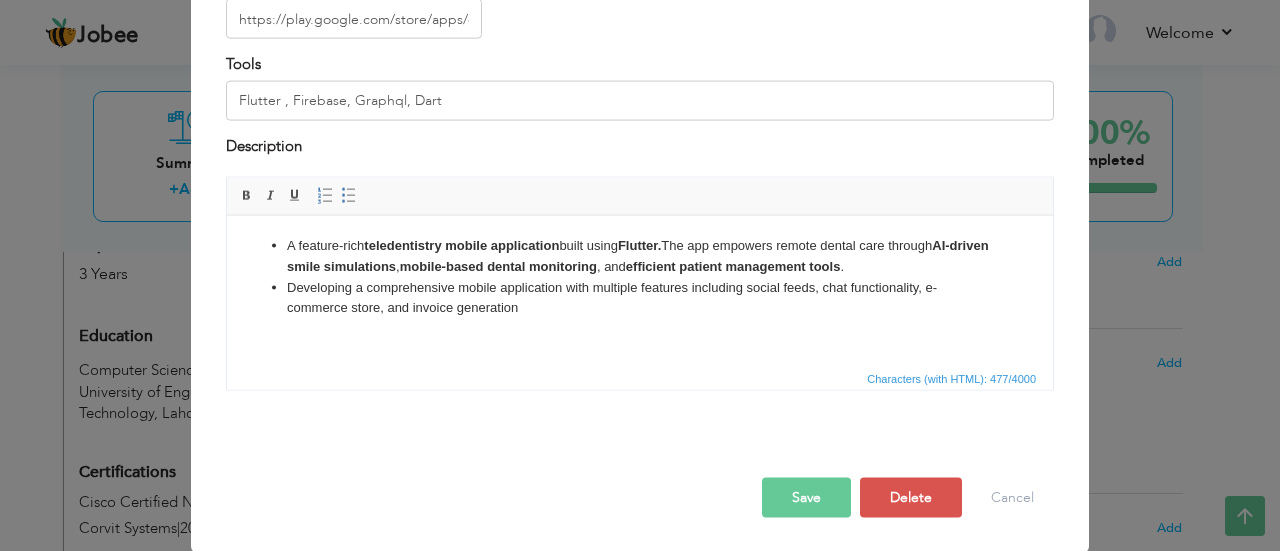 click on "Save" at bounding box center [806, 498] 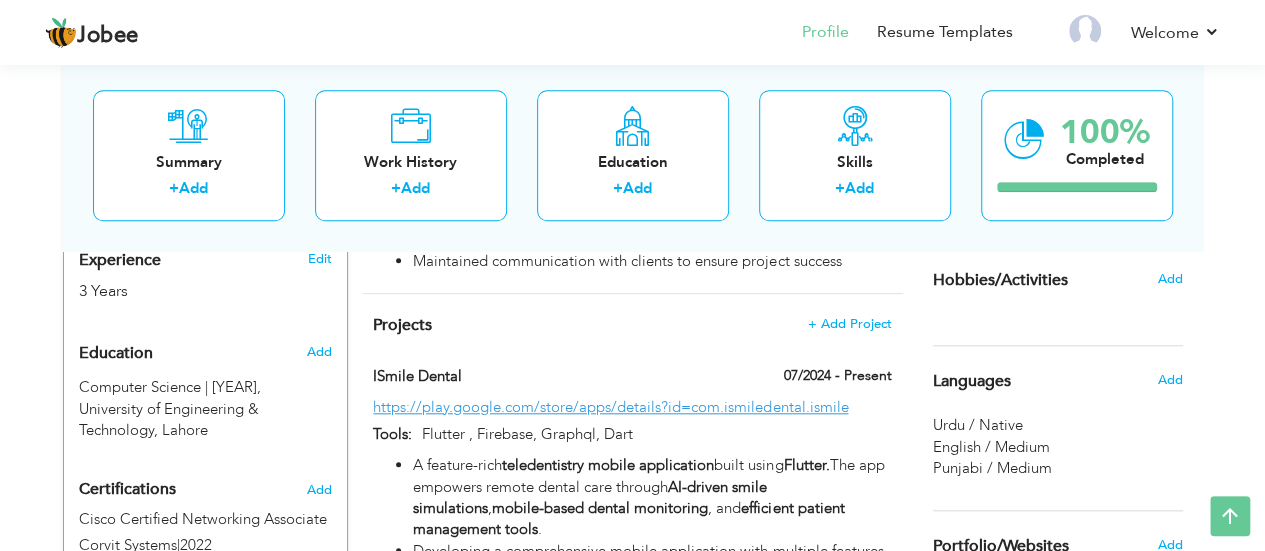 scroll, scrollTop: 805, scrollLeft: 0, axis: vertical 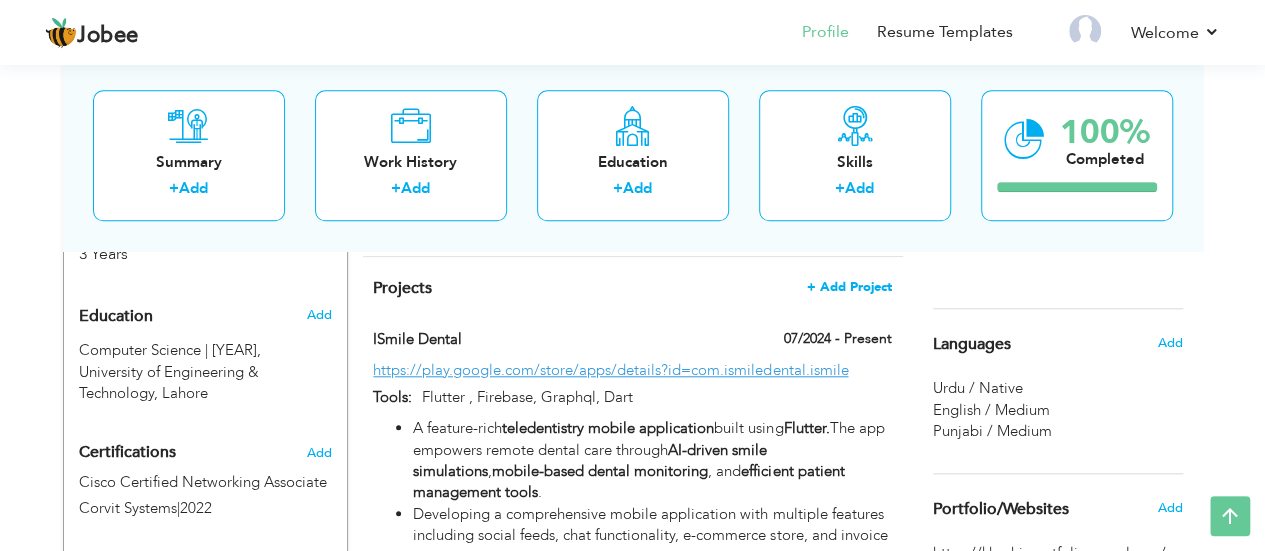 click on "+ Add Project" at bounding box center [849, 287] 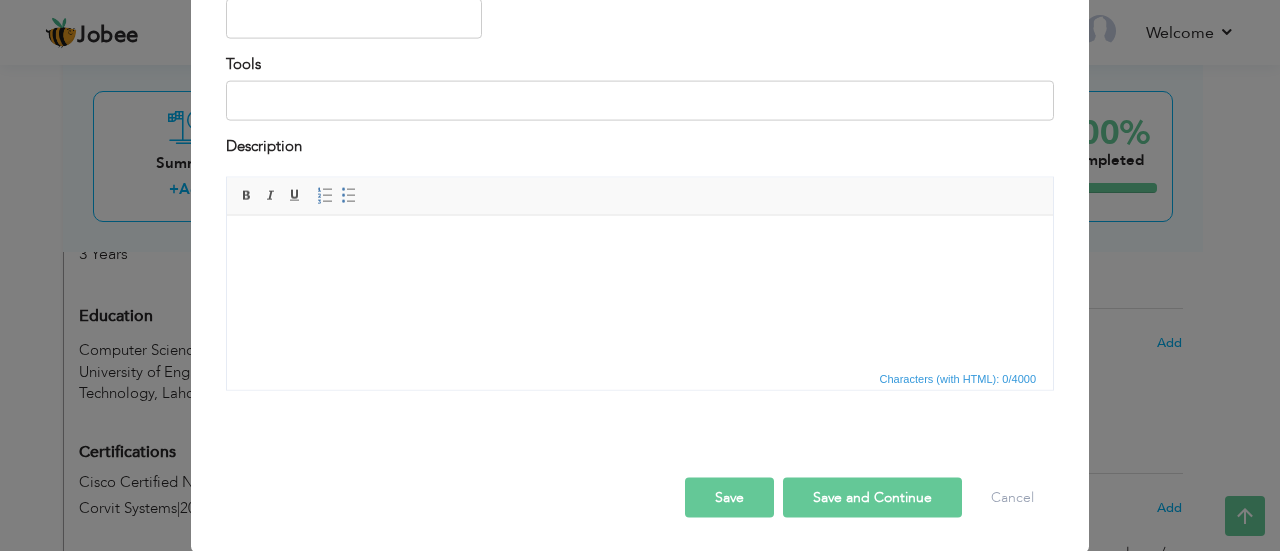 scroll, scrollTop: 0, scrollLeft: 0, axis: both 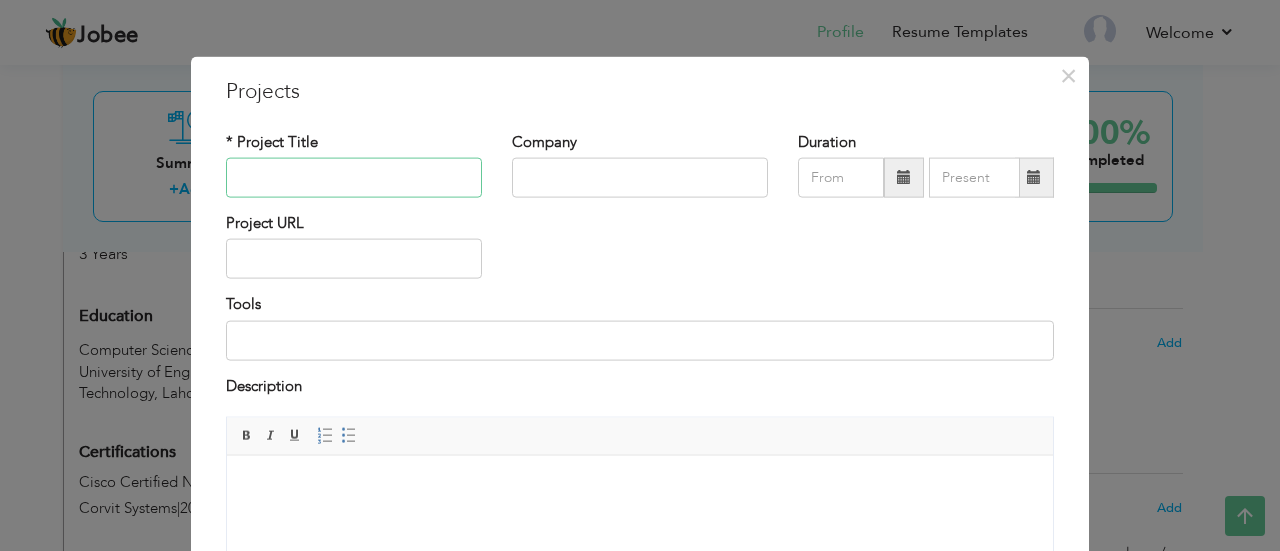 click at bounding box center (354, 178) 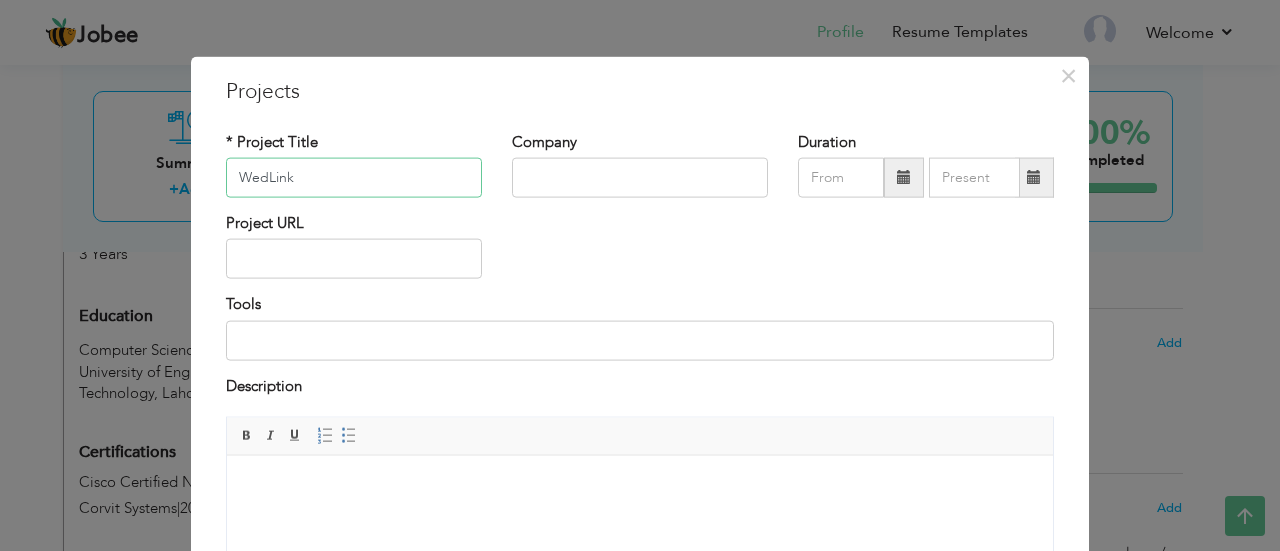 type on "WedLink" 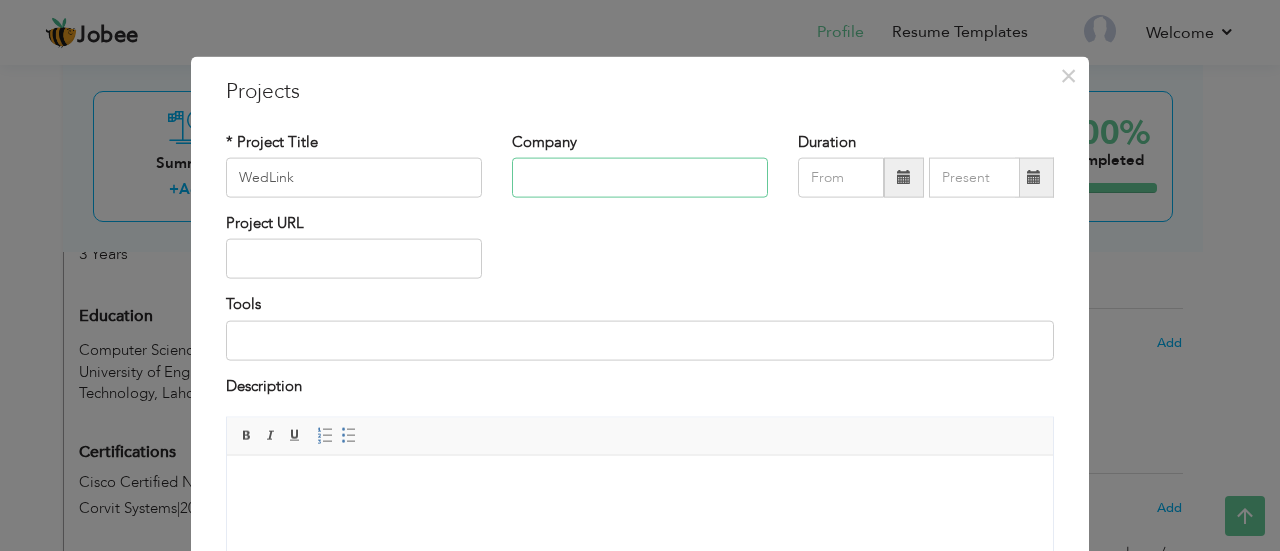 click at bounding box center [640, 178] 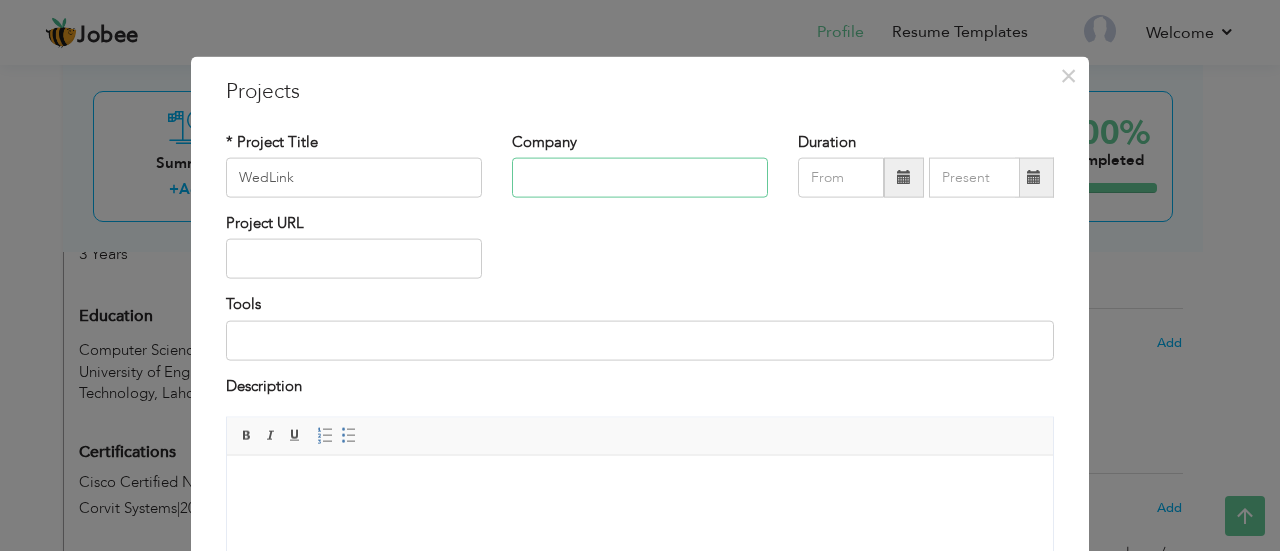 type on "c" 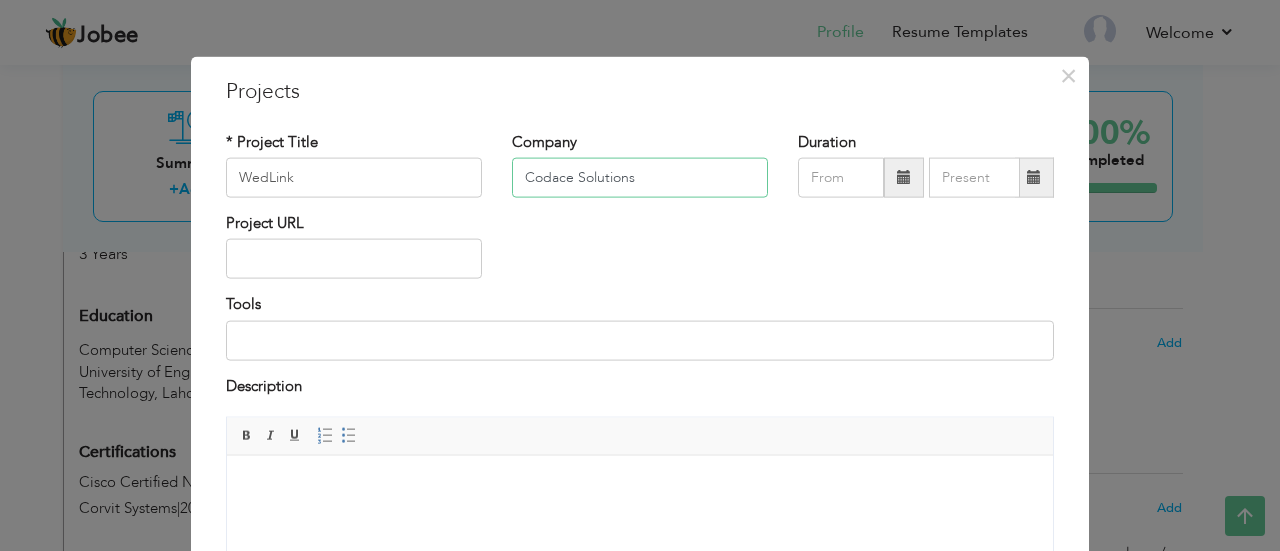 type on "Codace Solutions" 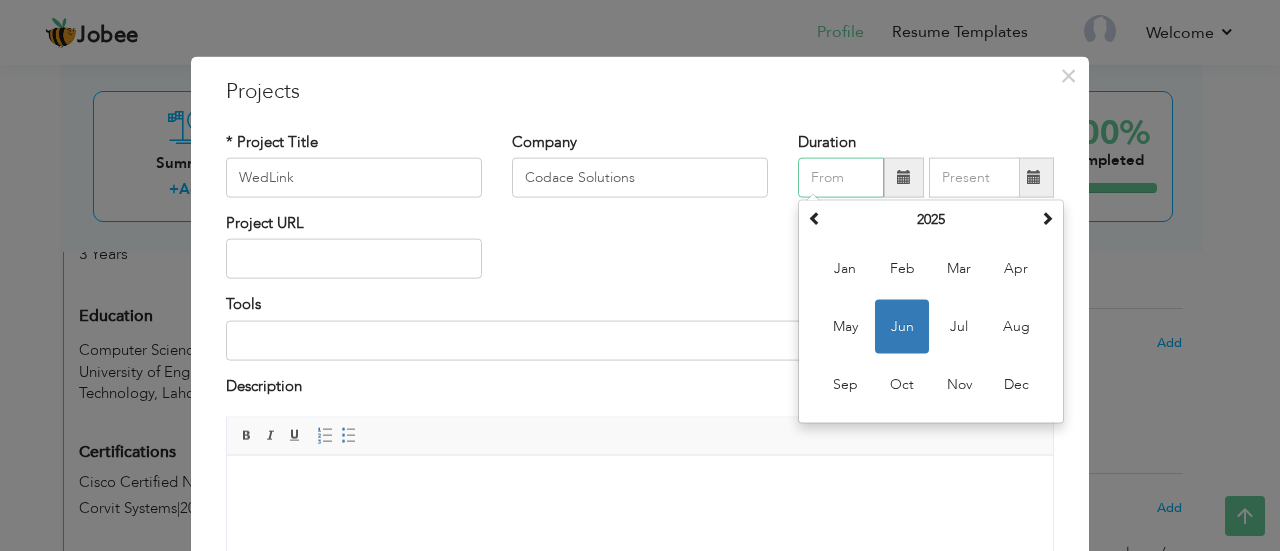 click at bounding box center (841, 178) 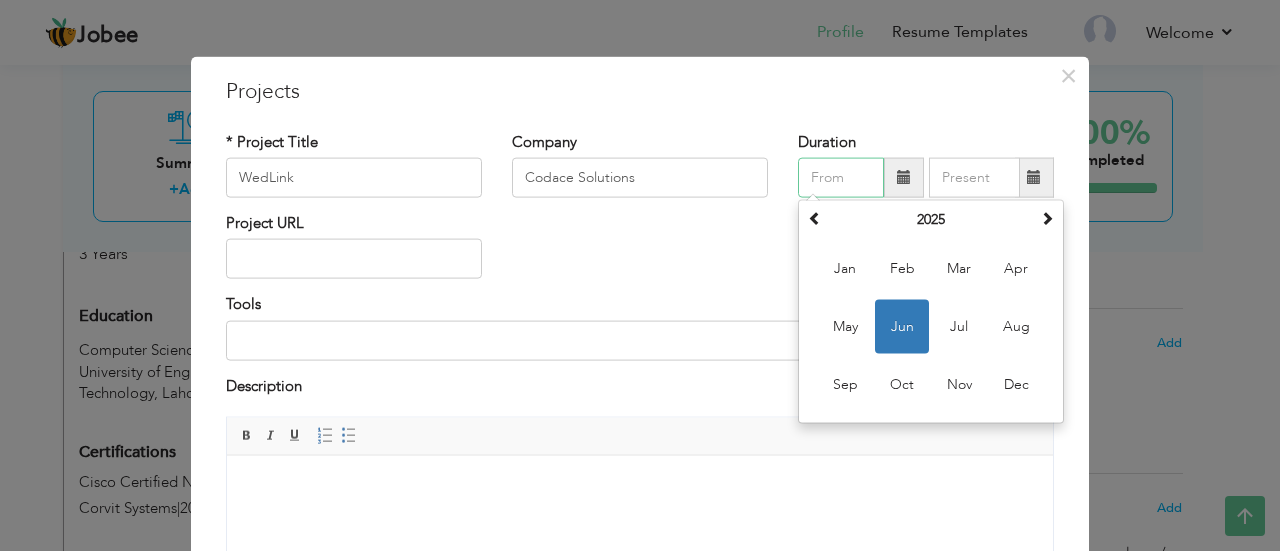 click on "Jun" at bounding box center (902, 327) 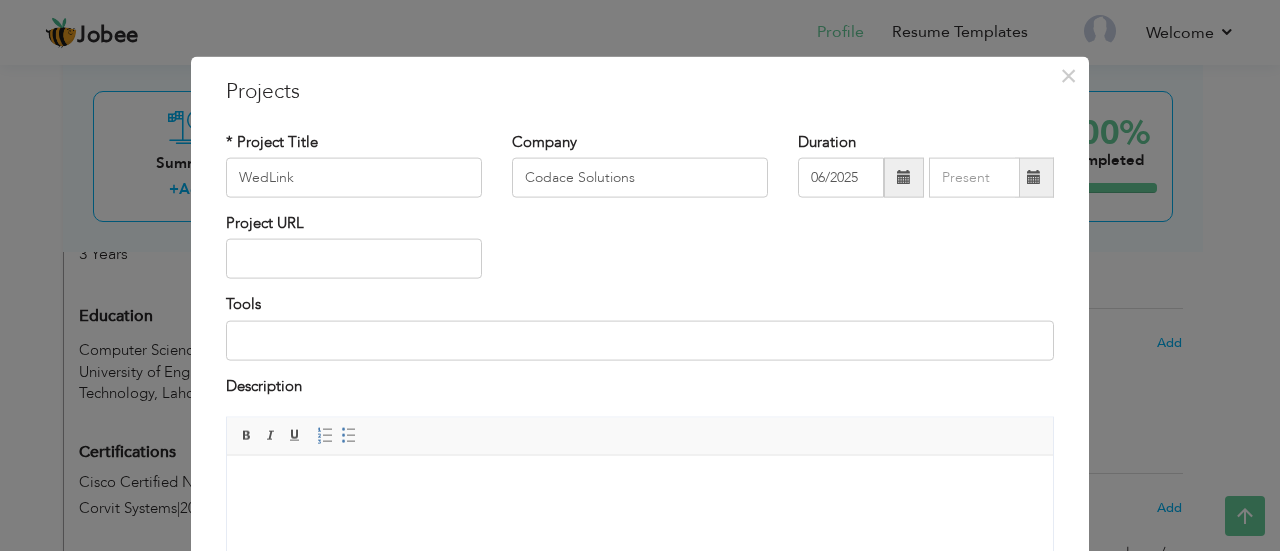 click at bounding box center (904, 177) 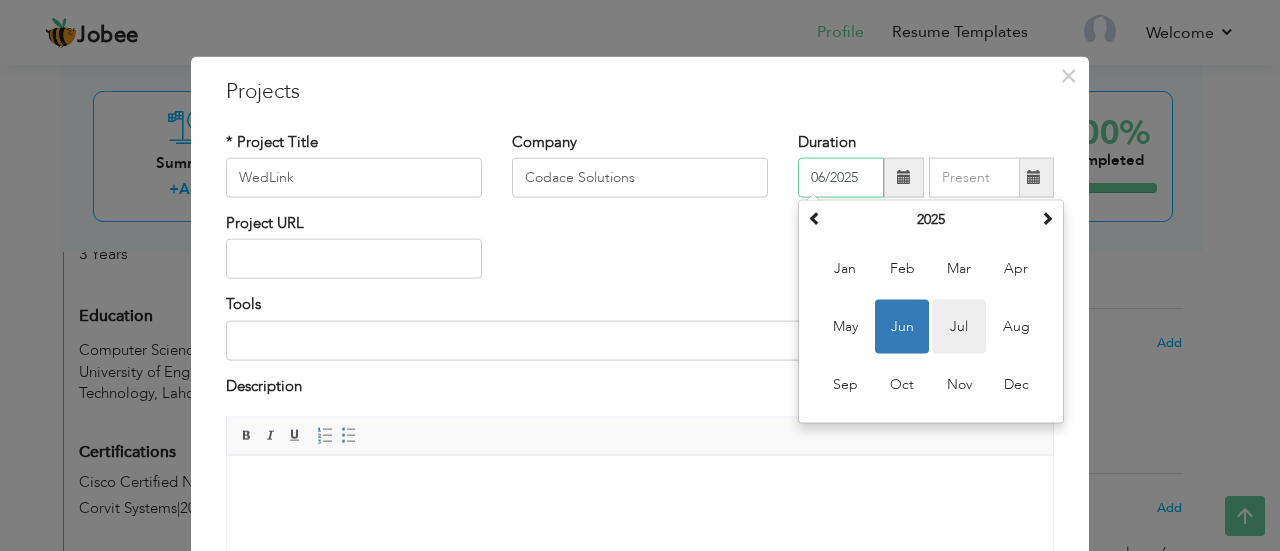 click on "Jul" at bounding box center (959, 327) 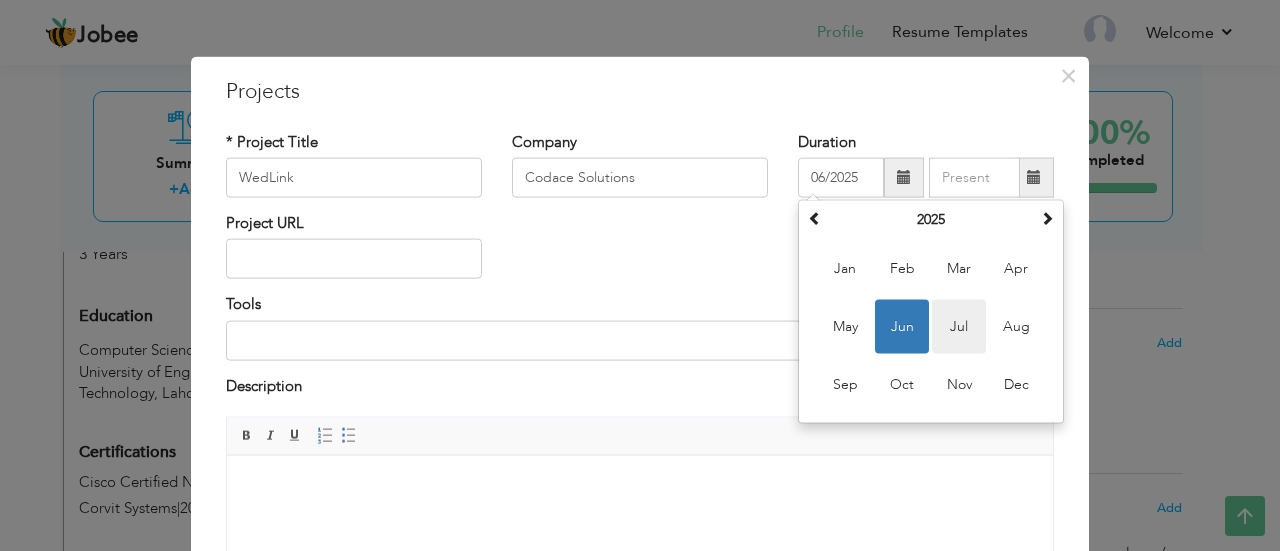 type on "07/2025" 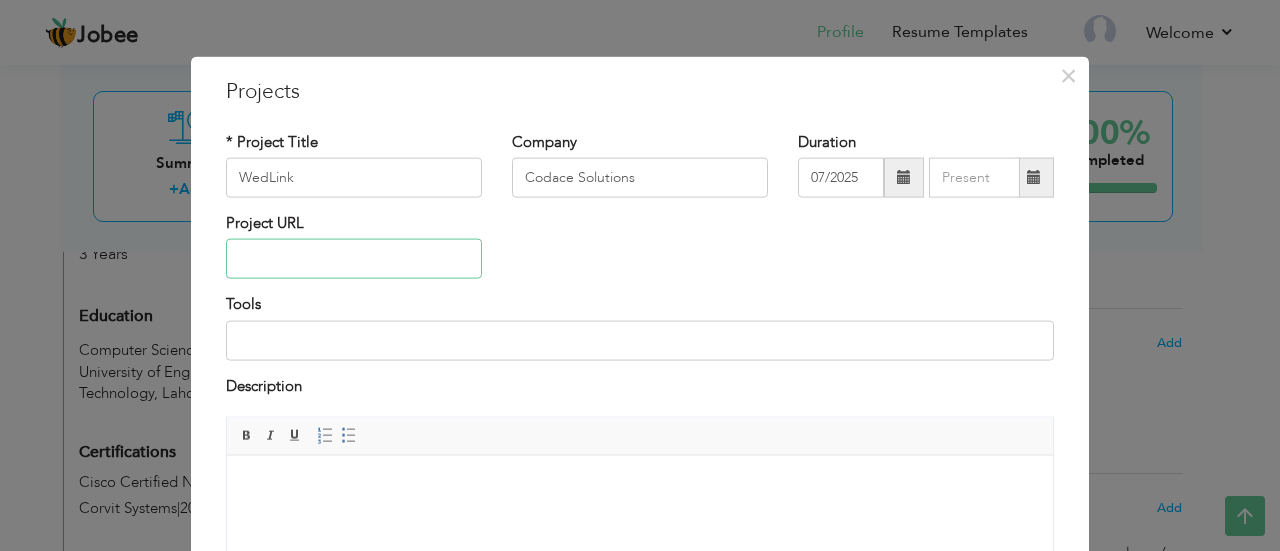 click at bounding box center [354, 259] 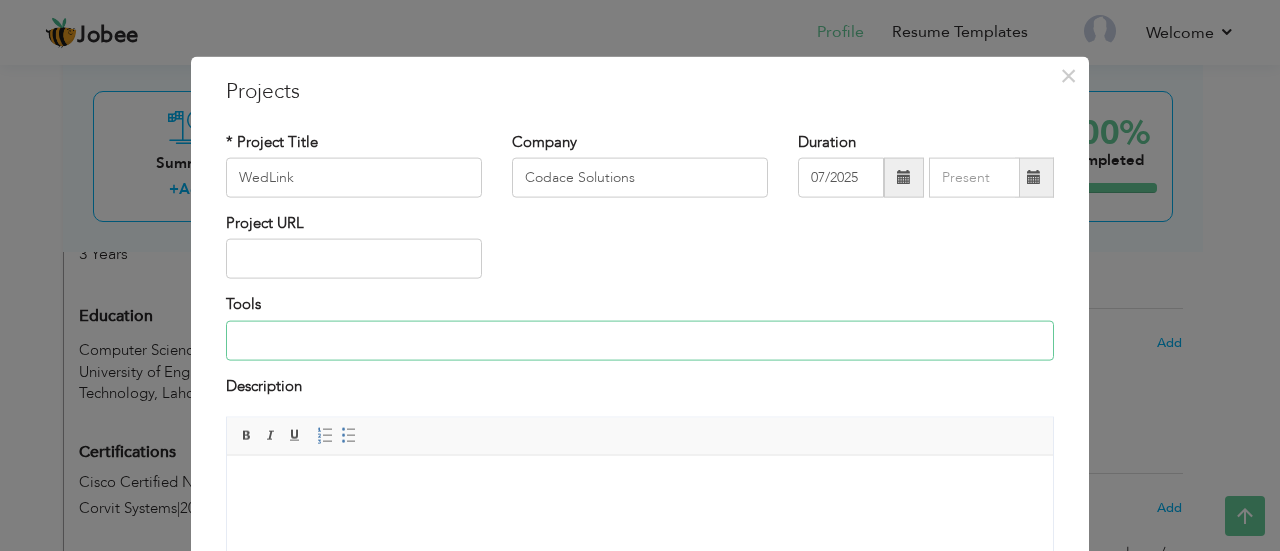 click at bounding box center (640, 340) 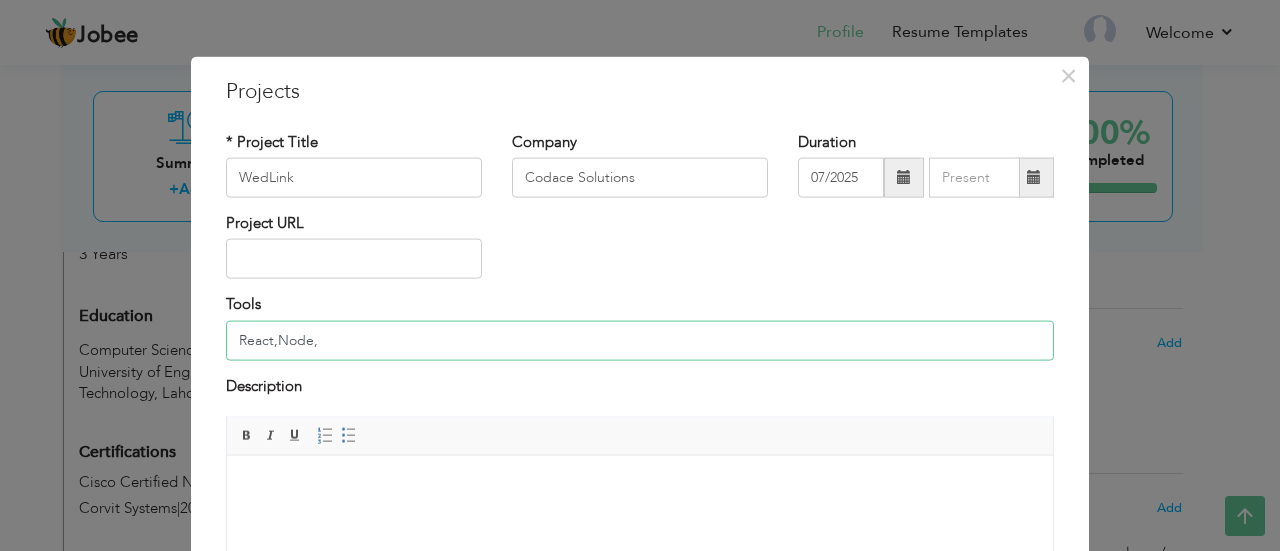 click on "React,Node," at bounding box center (640, 340) 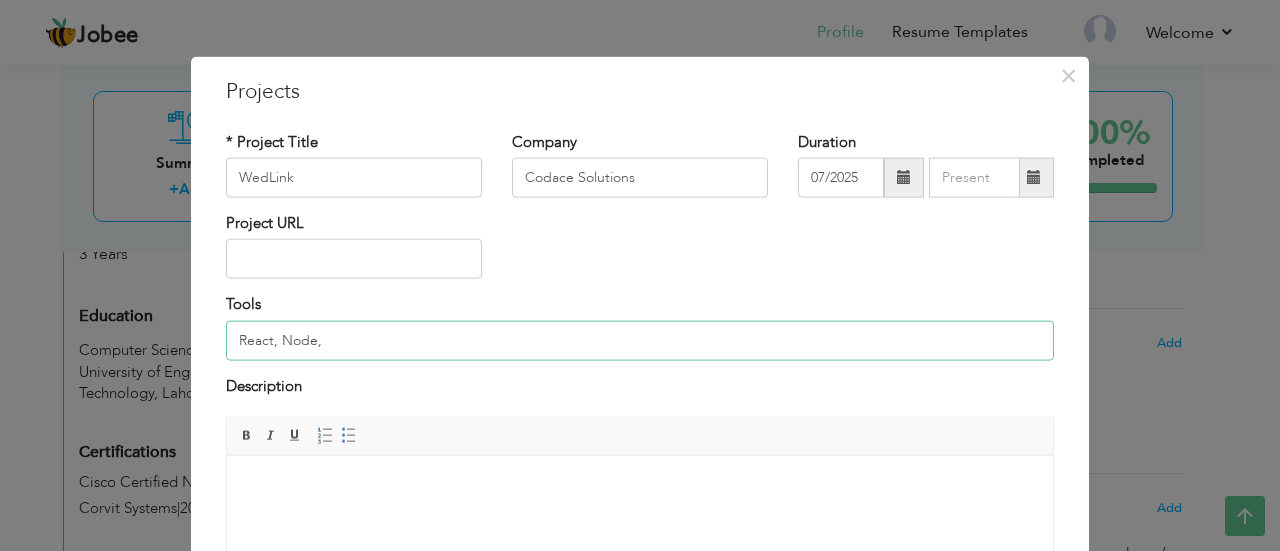 click on "React, Node," at bounding box center (640, 340) 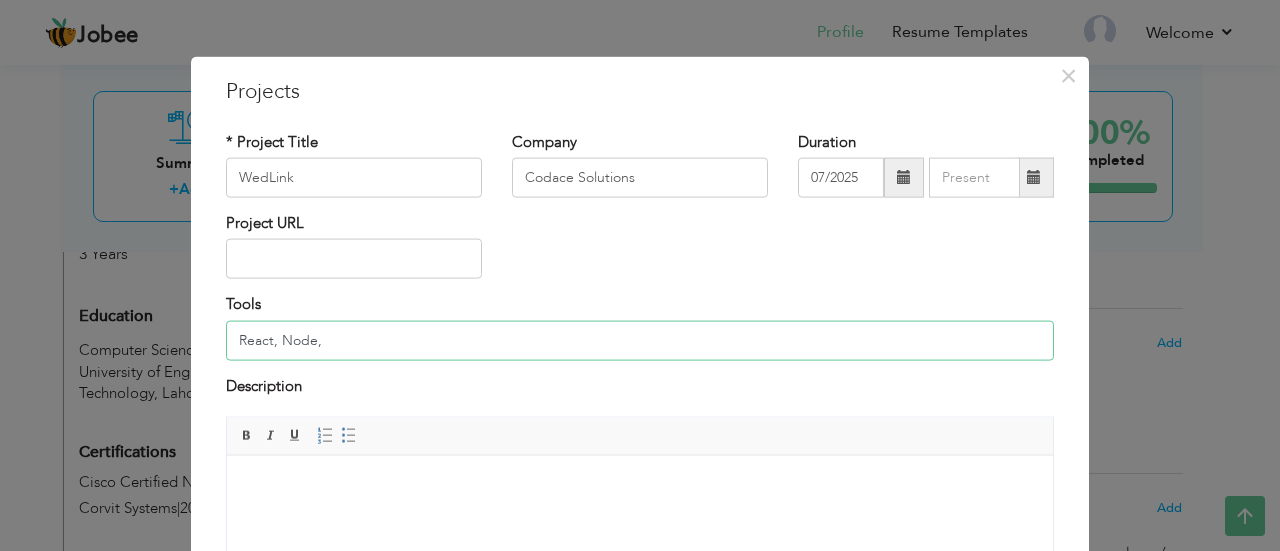 click on "React, Node," at bounding box center [640, 340] 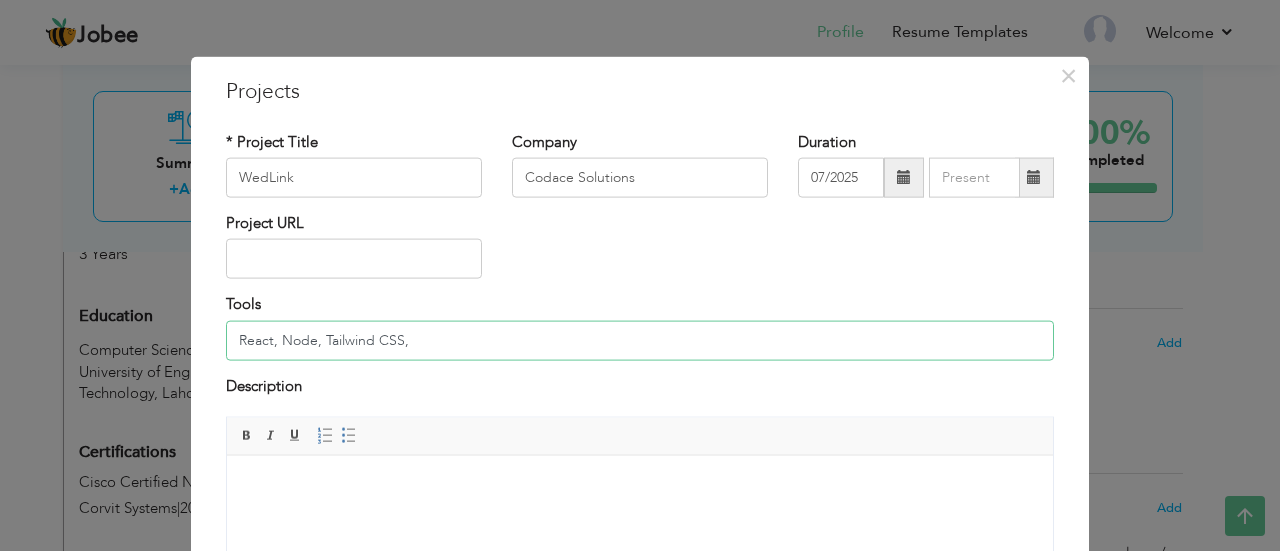 click on "React, Node, Tailwind CSS," at bounding box center [640, 340] 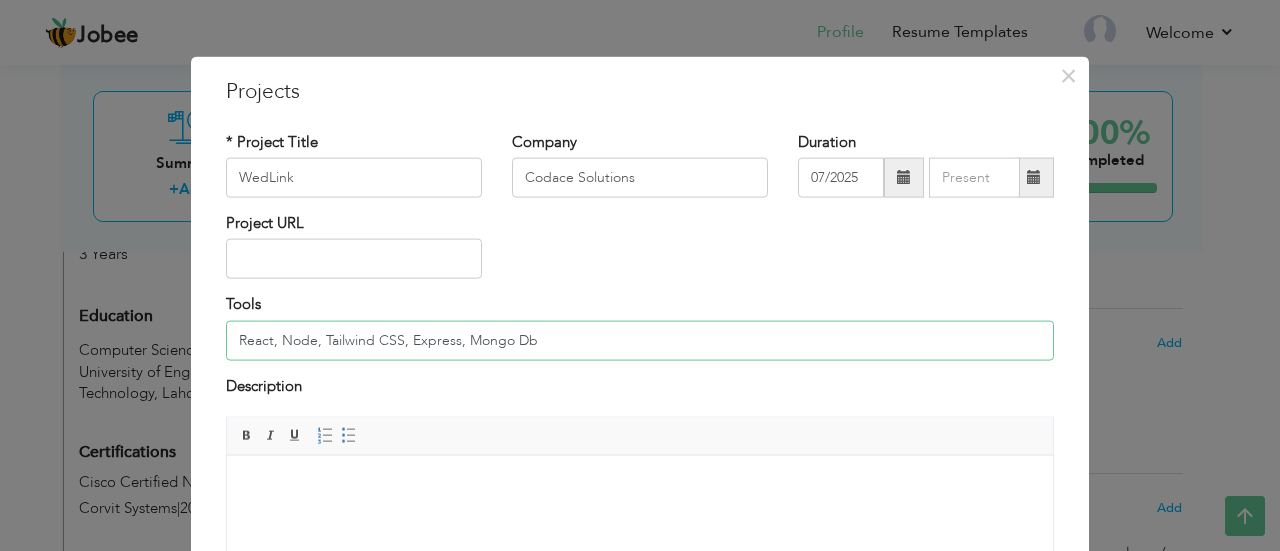 type on "React, Node, Tailwind CSS, Express, Mongo Db" 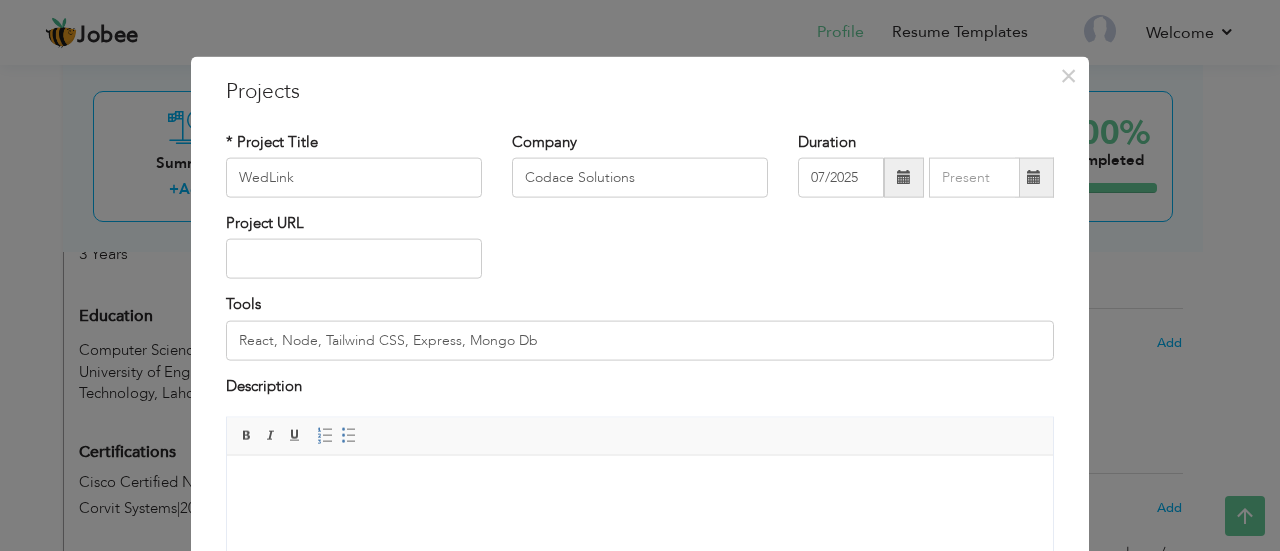 click at bounding box center (640, 485) 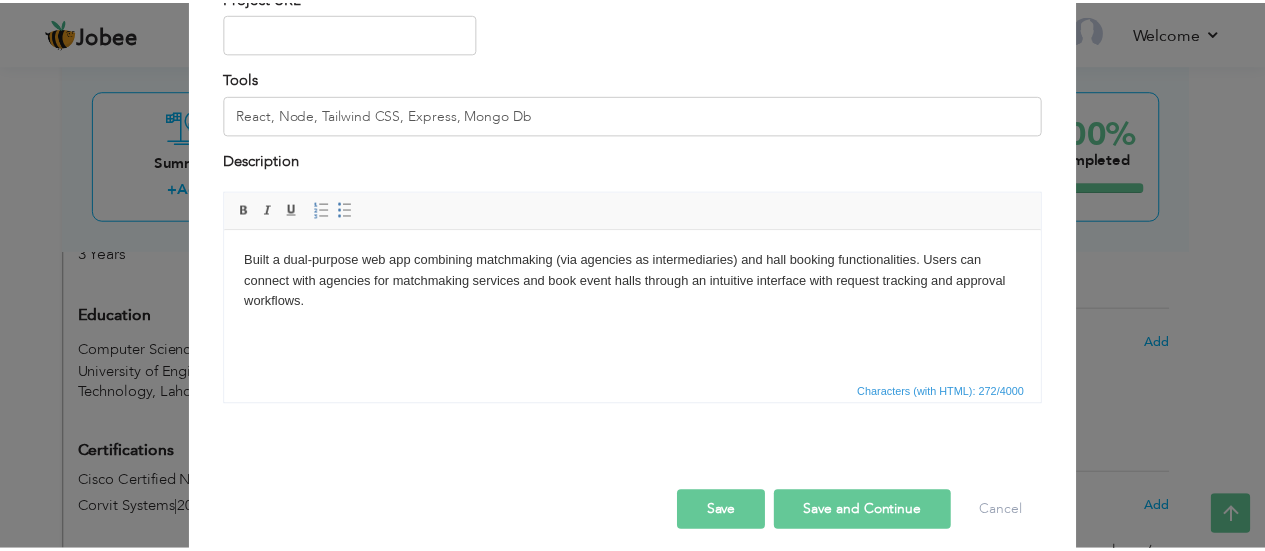 scroll, scrollTop: 240, scrollLeft: 0, axis: vertical 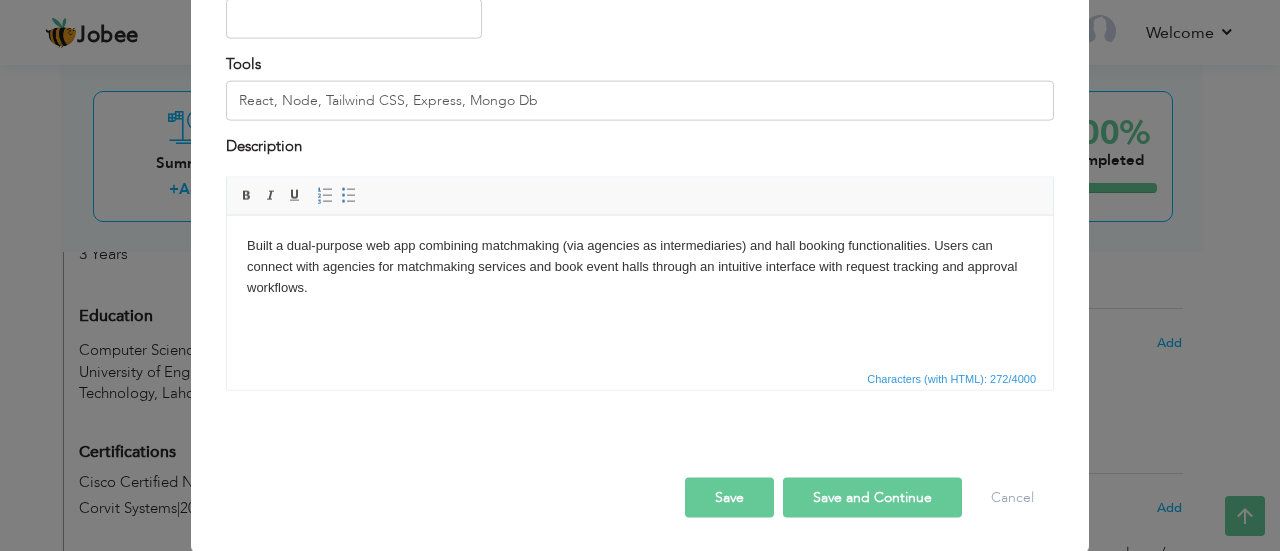 click on "Save and Continue" at bounding box center (872, 498) 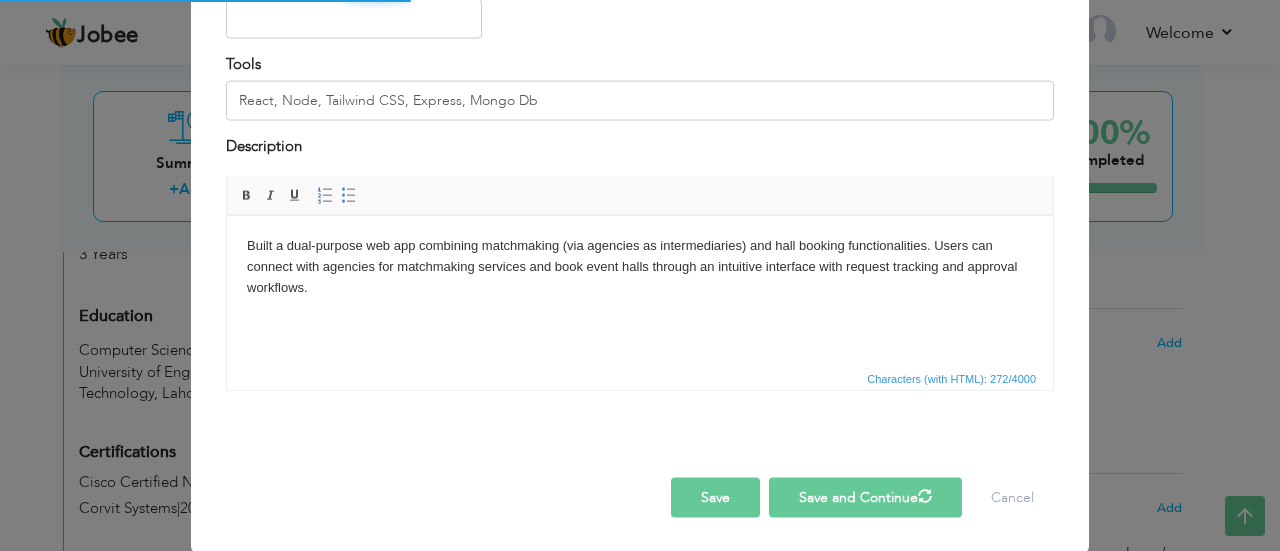 type 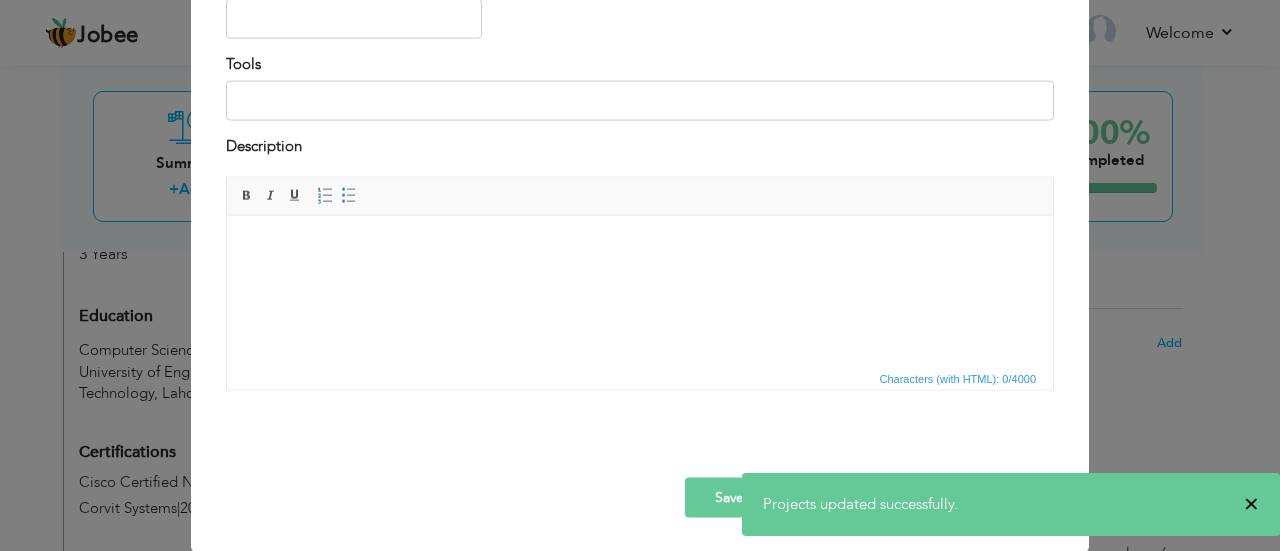 click on "×" at bounding box center (1251, 504) 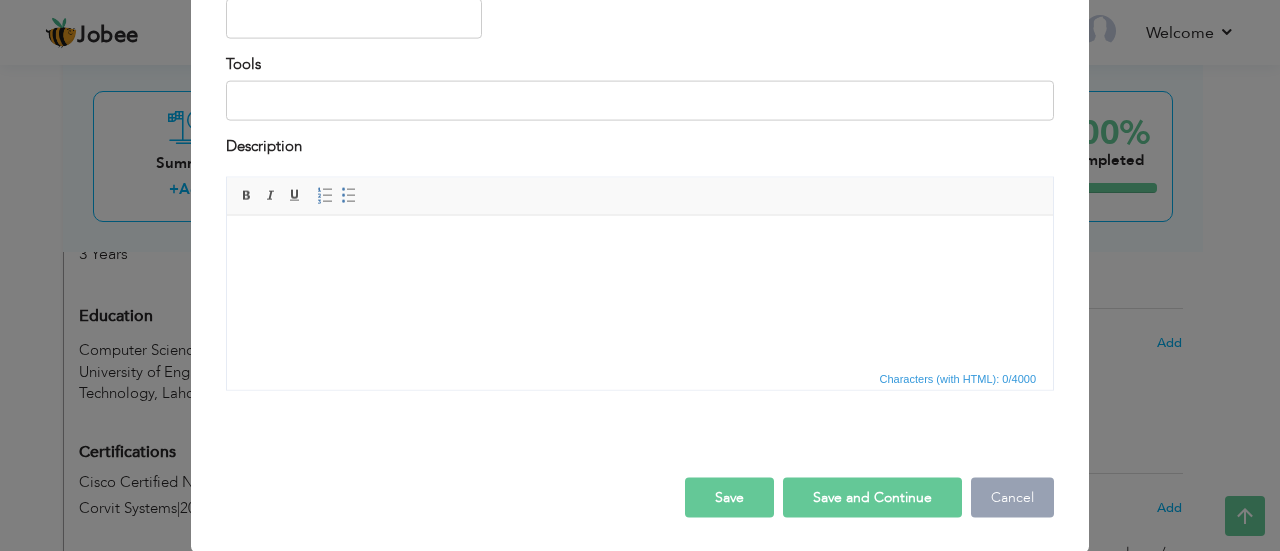 click on "Cancel" at bounding box center (1012, 498) 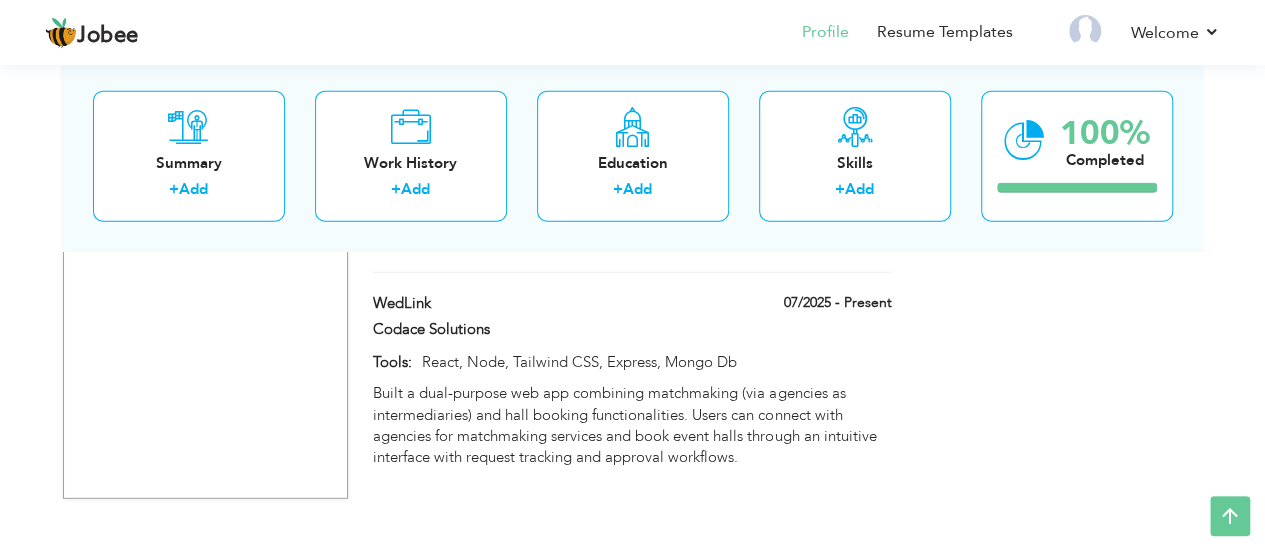 scroll, scrollTop: 2467, scrollLeft: 0, axis: vertical 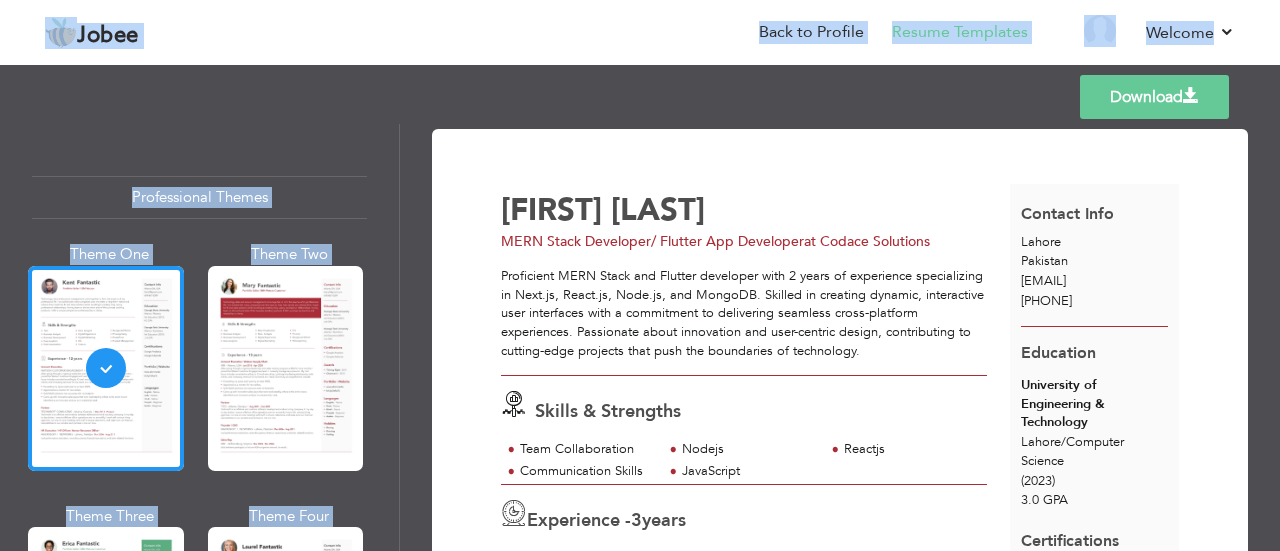drag, startPoint x: 1272, startPoint y: 346, endPoint x: 715, endPoint y: -101, distance: 714.1835 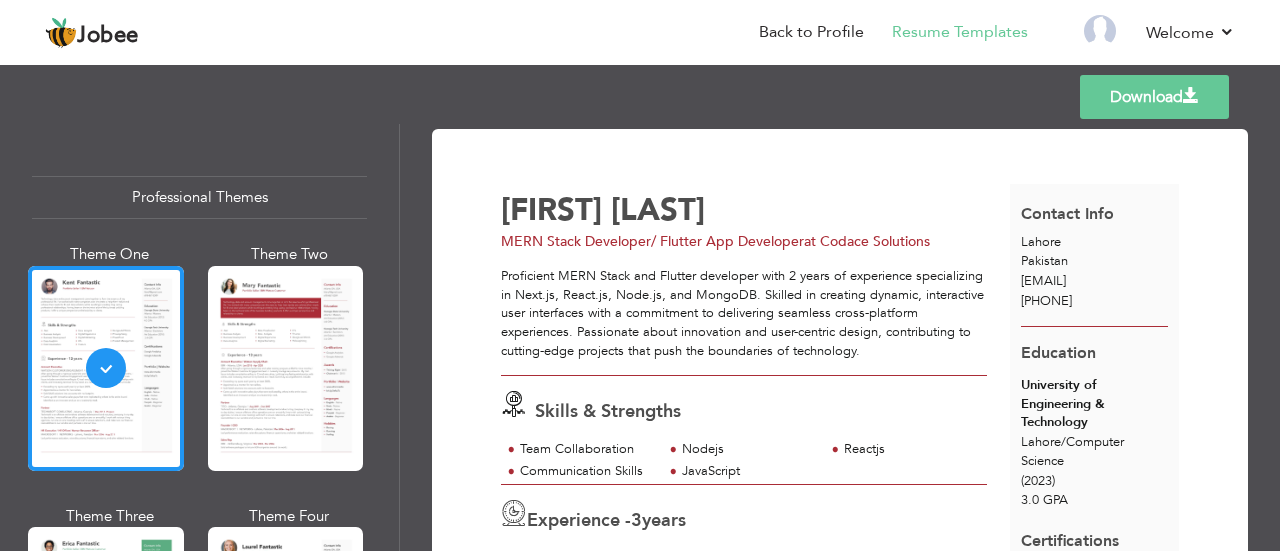 click on "Experience -  3  years
MERN Stack Developer / Flutter App Developer
Codace Solutions  -  Lahore ,  Pakistan  |  Jul 2023  -  Present" at bounding box center [744, 538] 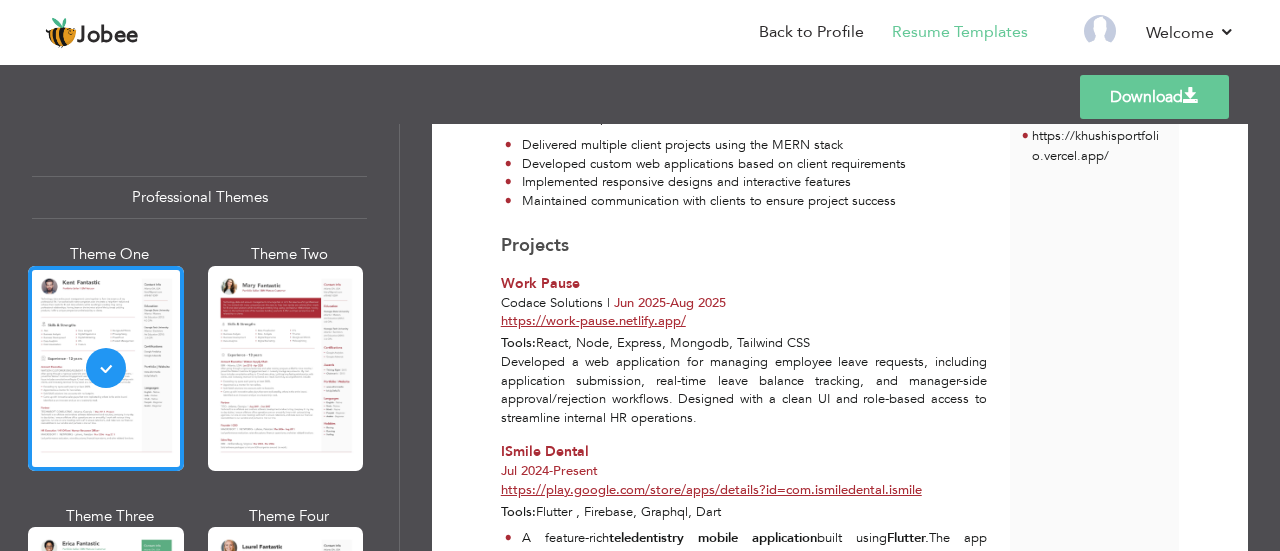 scroll, scrollTop: 0, scrollLeft: 0, axis: both 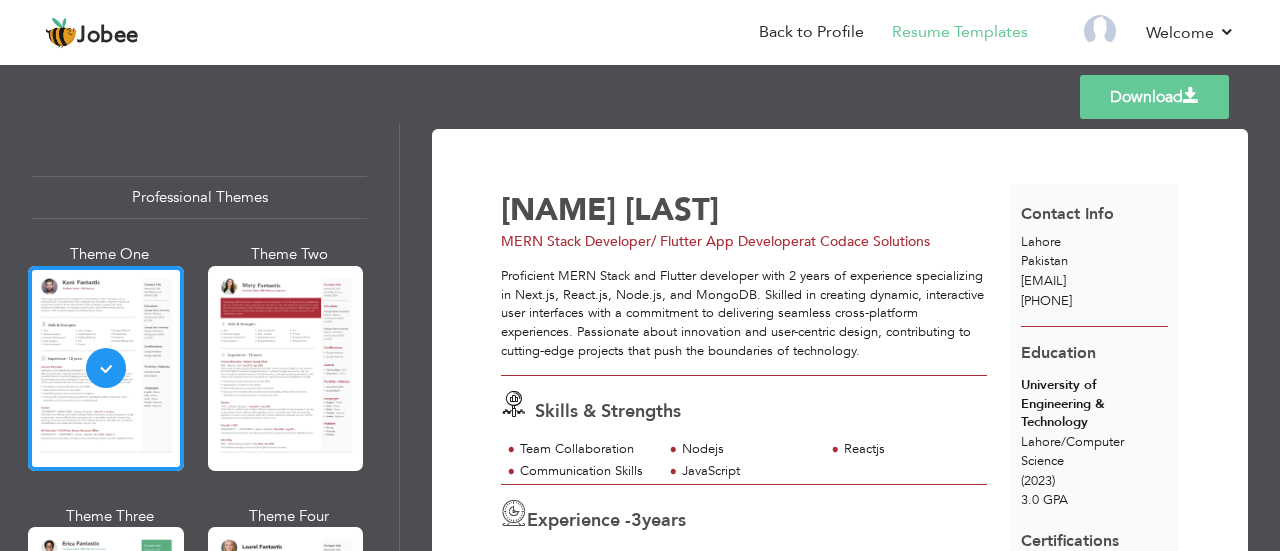 click on "Templates
Download" at bounding box center [640, 97] 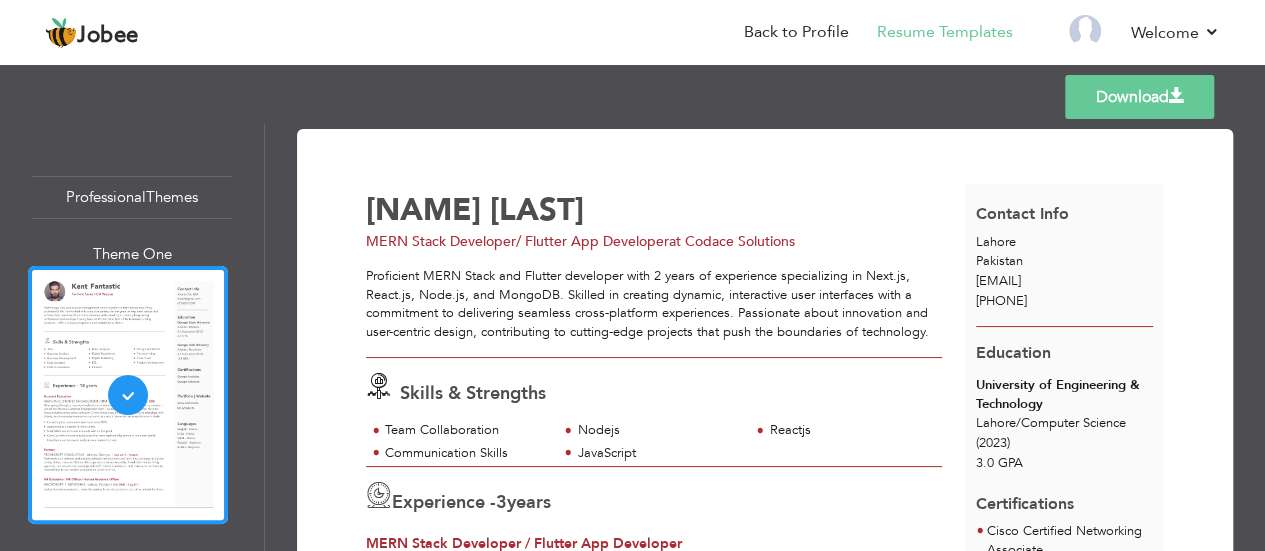 click on "Download
[FIRST]   [LAST]
MERN Stack Developer/ Flutter App Developer  at Codace Solutions
Nodejs 3" at bounding box center [765, 337] 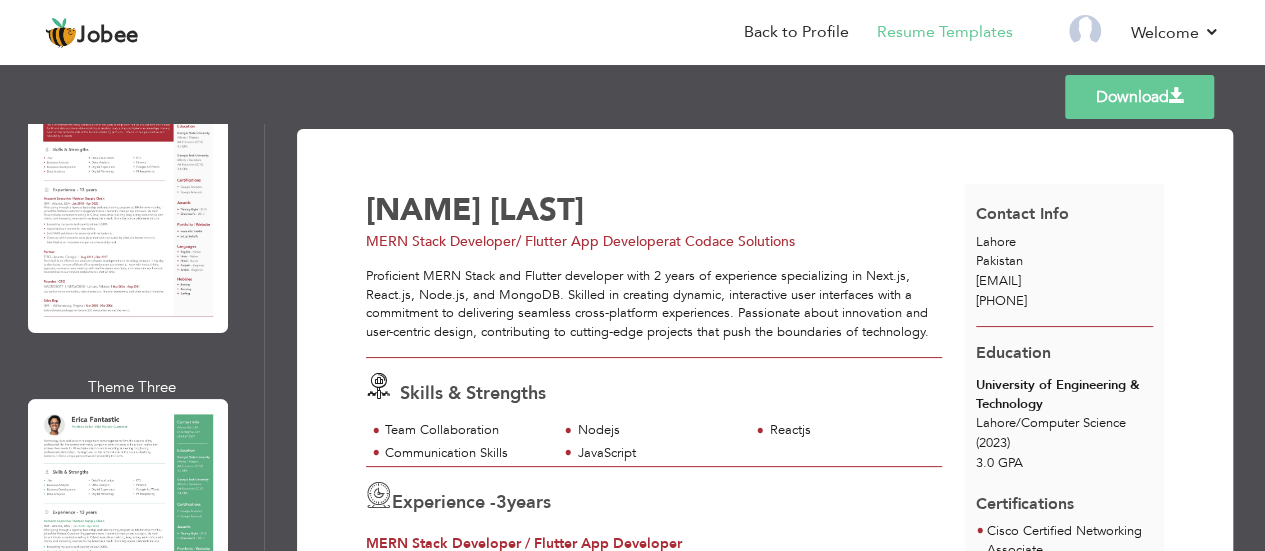 scroll, scrollTop: 534, scrollLeft: 0, axis: vertical 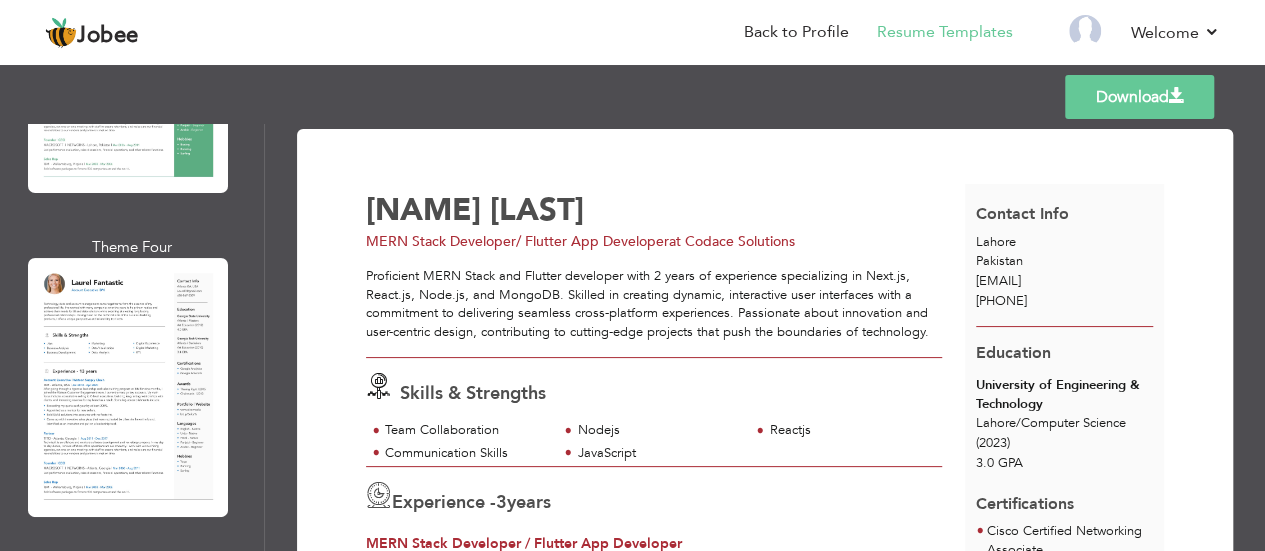 drag, startPoint x: 394, startPoint y: 250, endPoint x: 797, endPoint y: 112, distance: 425.973 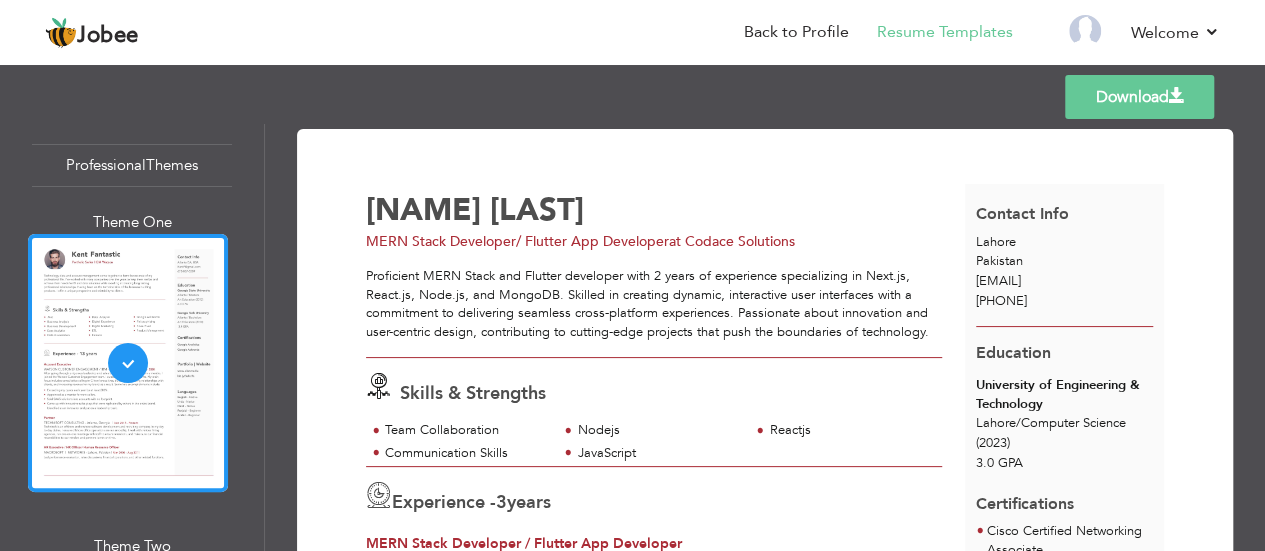 scroll, scrollTop: 0, scrollLeft: 0, axis: both 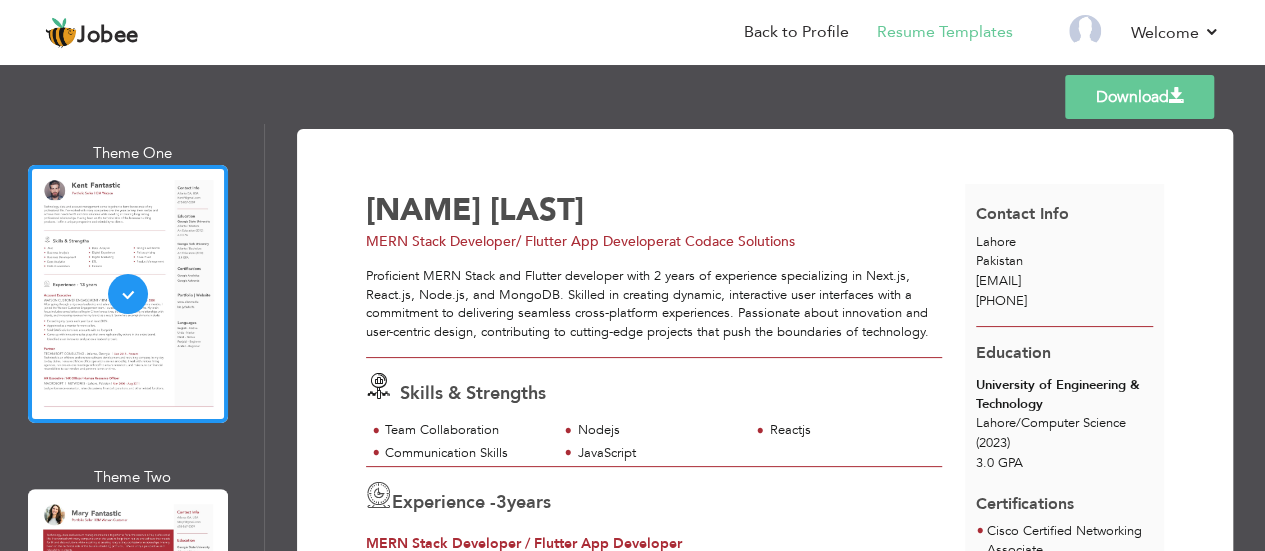 click at bounding box center (128, 1265) 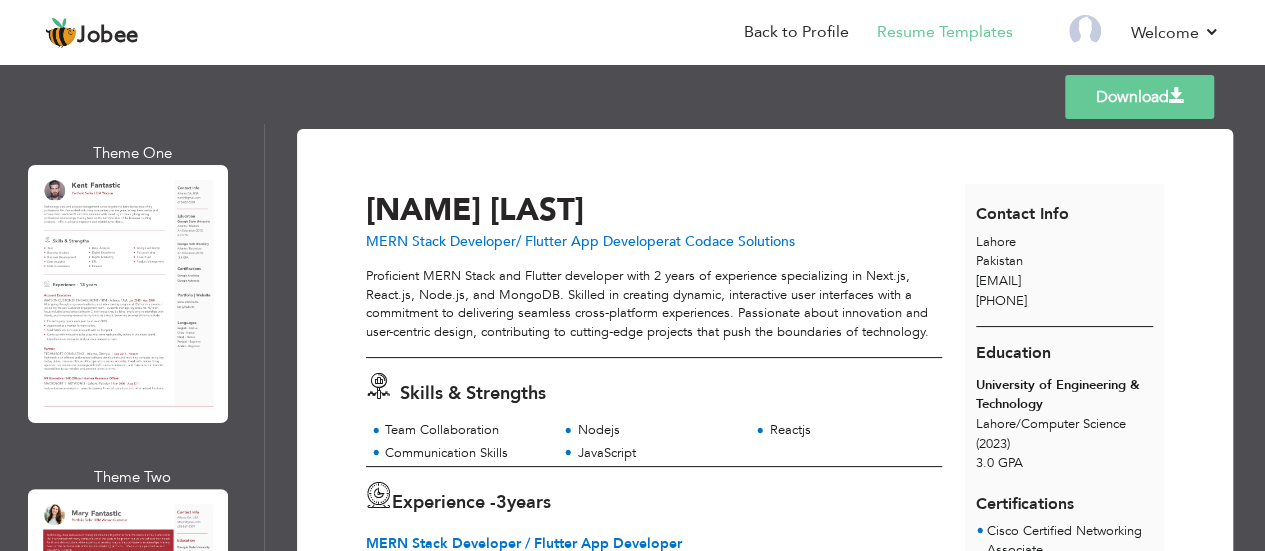 click on "Download
[FIRST]   [LAST]
MERN Stack Developer/ Flutter App Developer  at Codace Solutions
Skills & Strengths" at bounding box center (765, 1169) 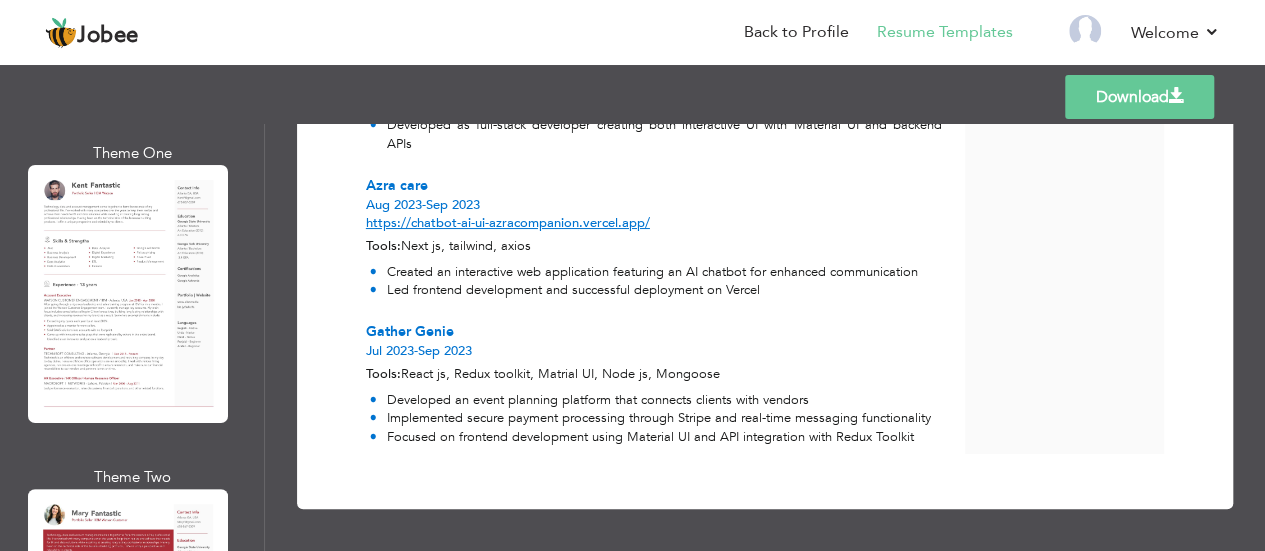 scroll, scrollTop: 1903, scrollLeft: 0, axis: vertical 